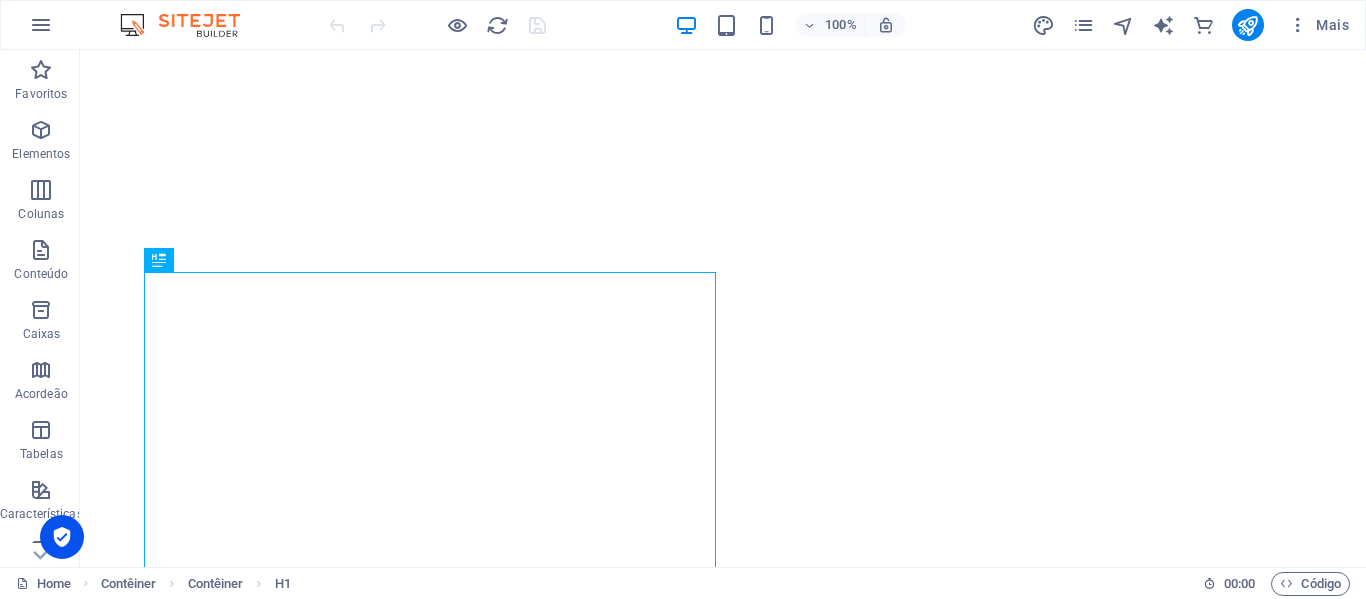 scroll, scrollTop: 0, scrollLeft: 0, axis: both 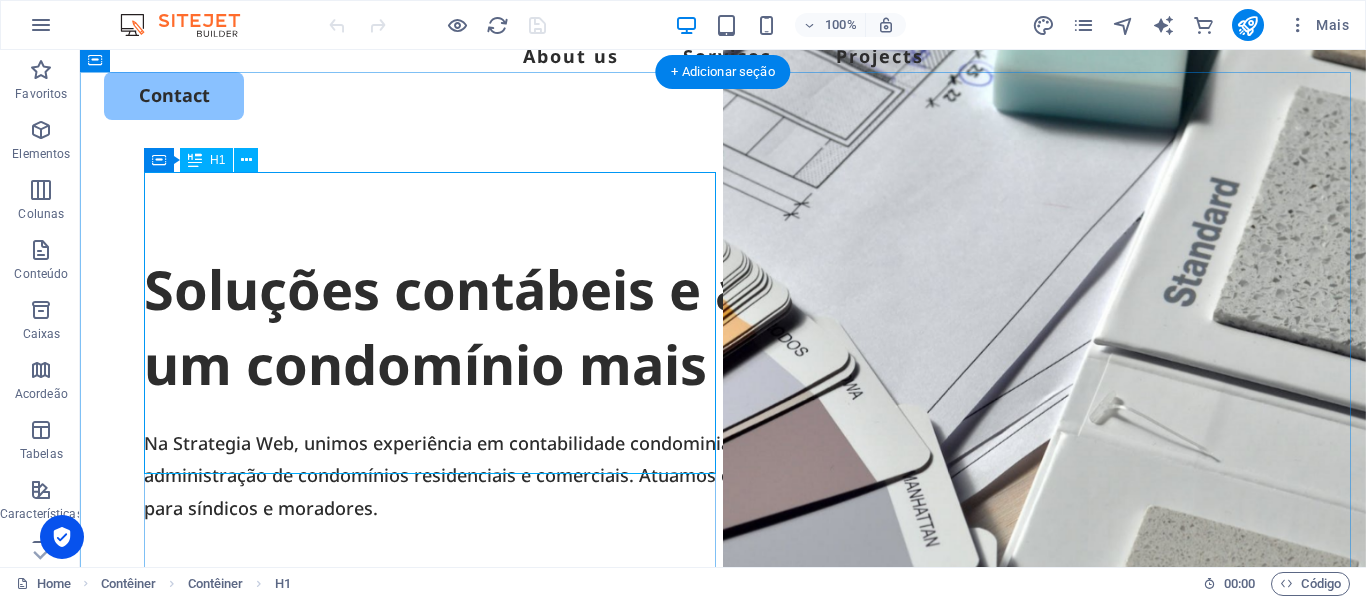 click on "Soluções contábeis e administrativas para um condomínio mais eficiente" at bounding box center [723, 327] 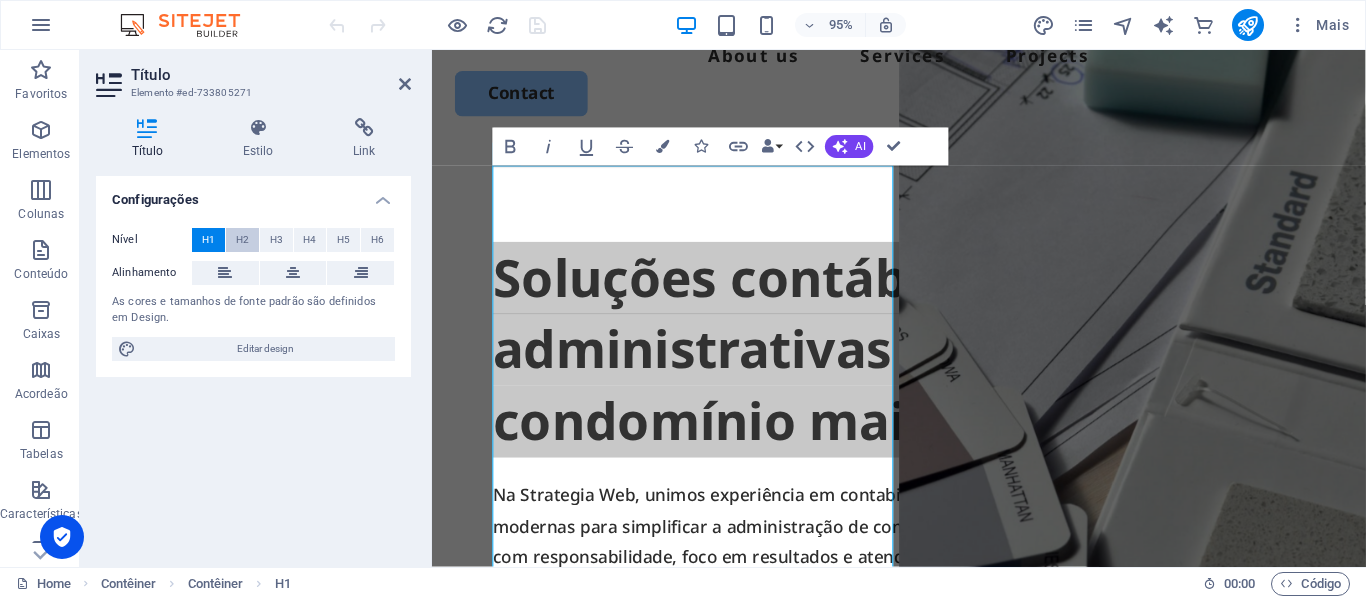 click on "H2" at bounding box center (242, 240) 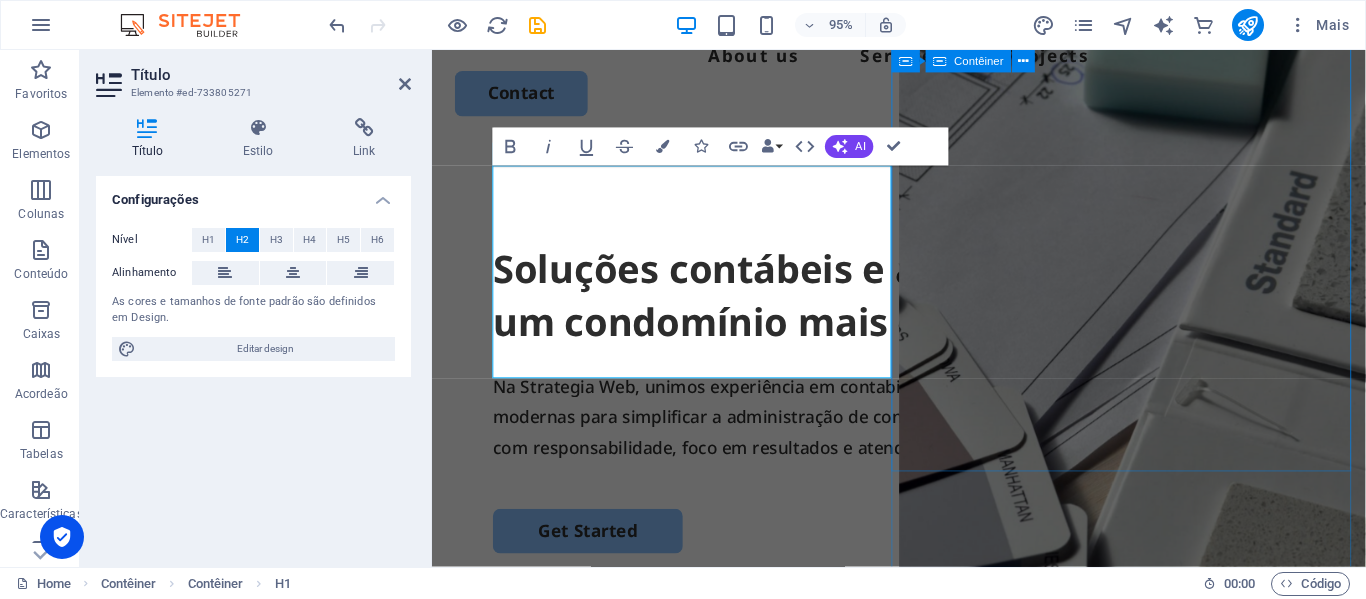 click on "Solte o conteúdo aqui ou  Adicionar elementos  Colar área de transferência" at bounding box center [1170, 1045] 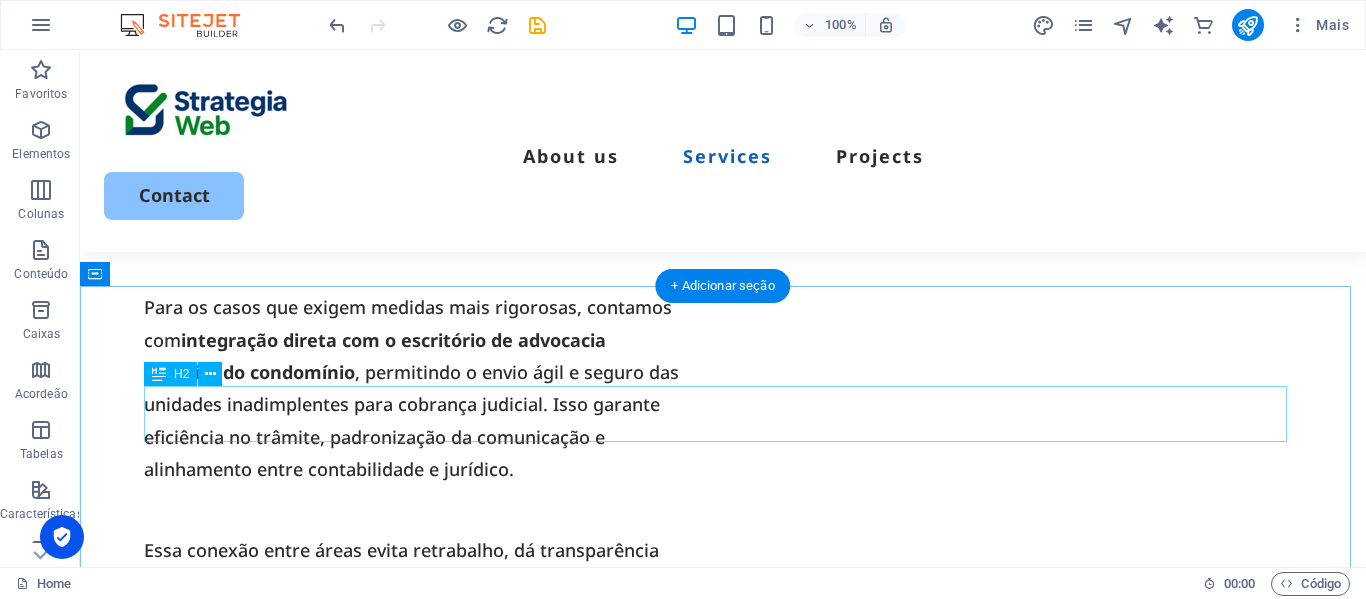scroll, scrollTop: 1800, scrollLeft: 0, axis: vertical 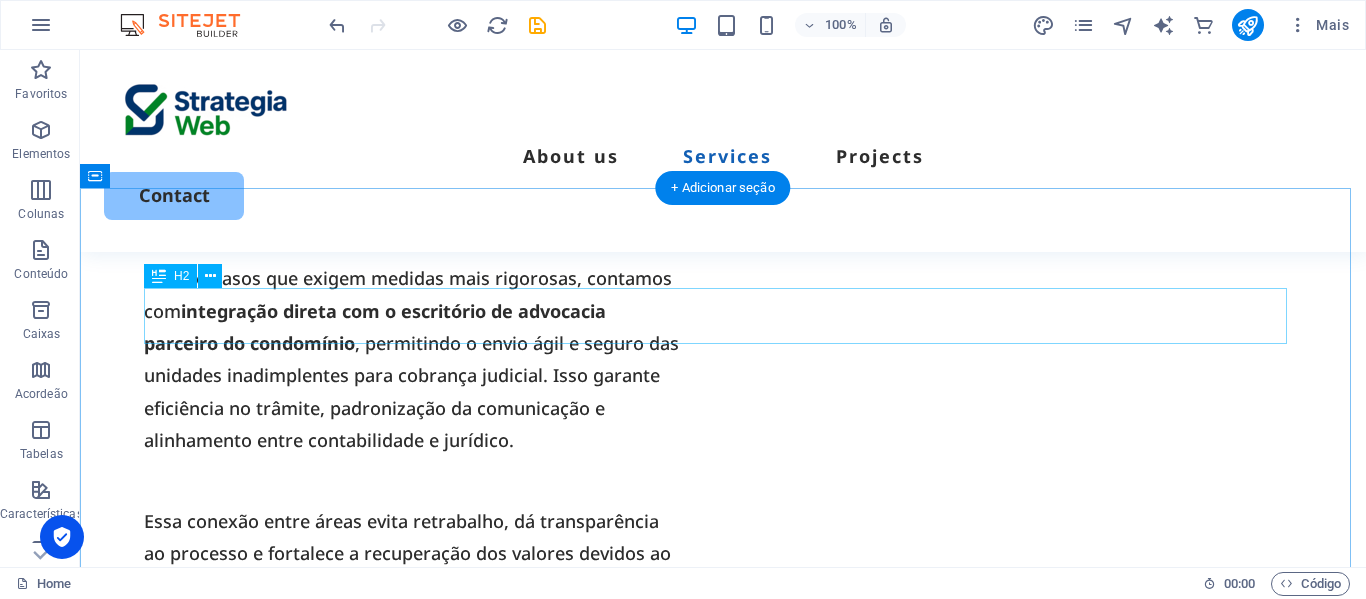 click on "Our Services" at bounding box center (723, 895) 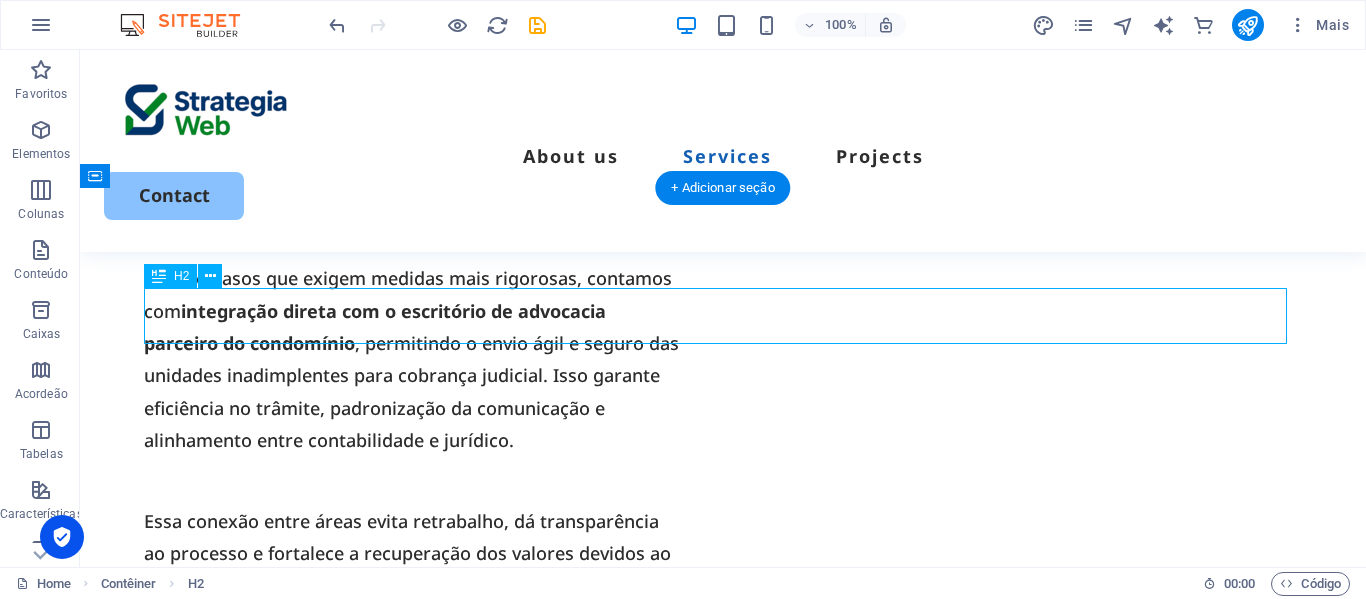 click on "Our Services" at bounding box center (723, 895) 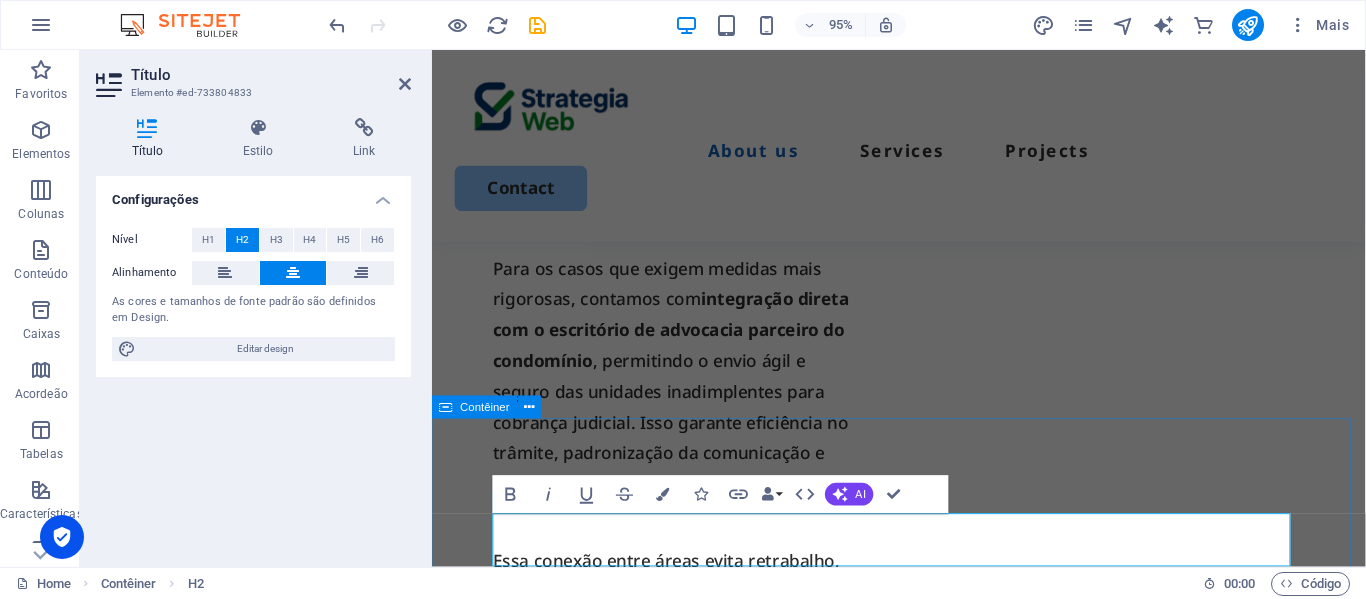 type 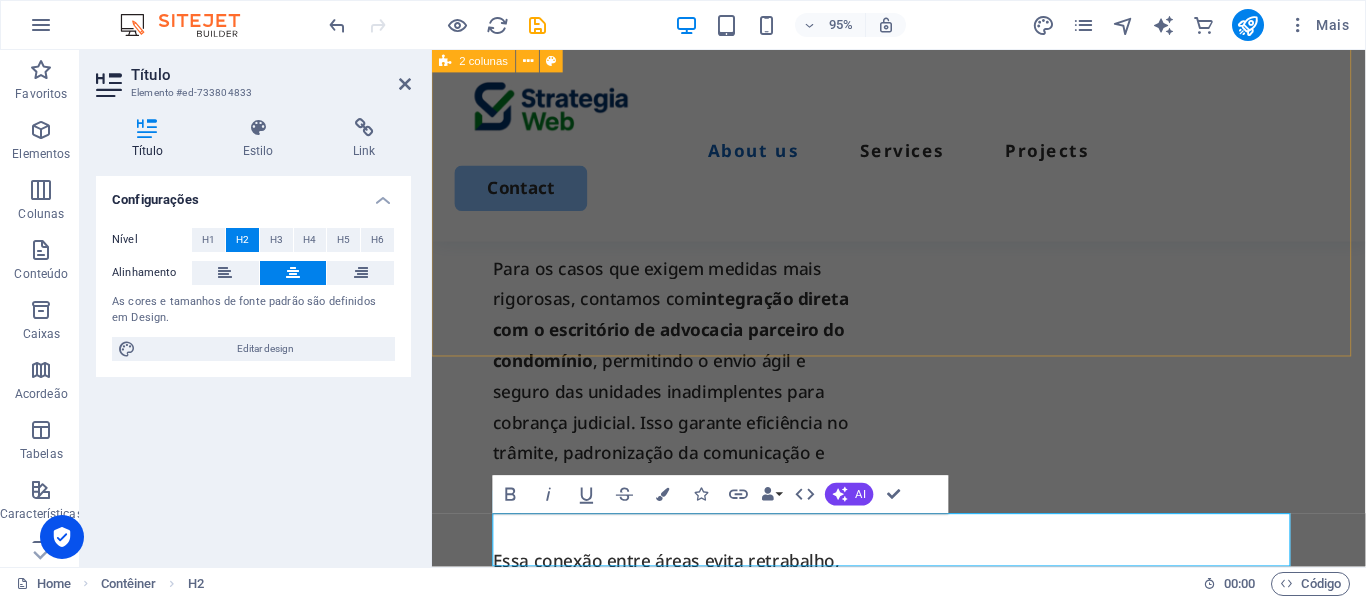 click on "Atuação estratégica no combate à inadimplência Na Strategia Web, tratamos a inadimplência com  processos bem definidos e estruturados . Acompanhamos diariamente os pagamentos e realizamos notificações automáticas aos condôminos em atraso, com orientações e oportunidades de regularização amigável. Para os casos que exigem medidas mais rigorosas, contamos com  integração direta com o escritório de advocacia parceiro do condomínio , permitindo o envio ágil e seguro das unidades inadimplentes para cobrança judicial. Isso garante eficiência no trâmite, padronização da comunicação e alinhamento entre contabilidade e jurídico. Essa conexão entre áreas evita retrabalho, dá transparência ao processo e fortalece a recuperação dos valores devidos ao condomínio." at bounding box center (923, 7) 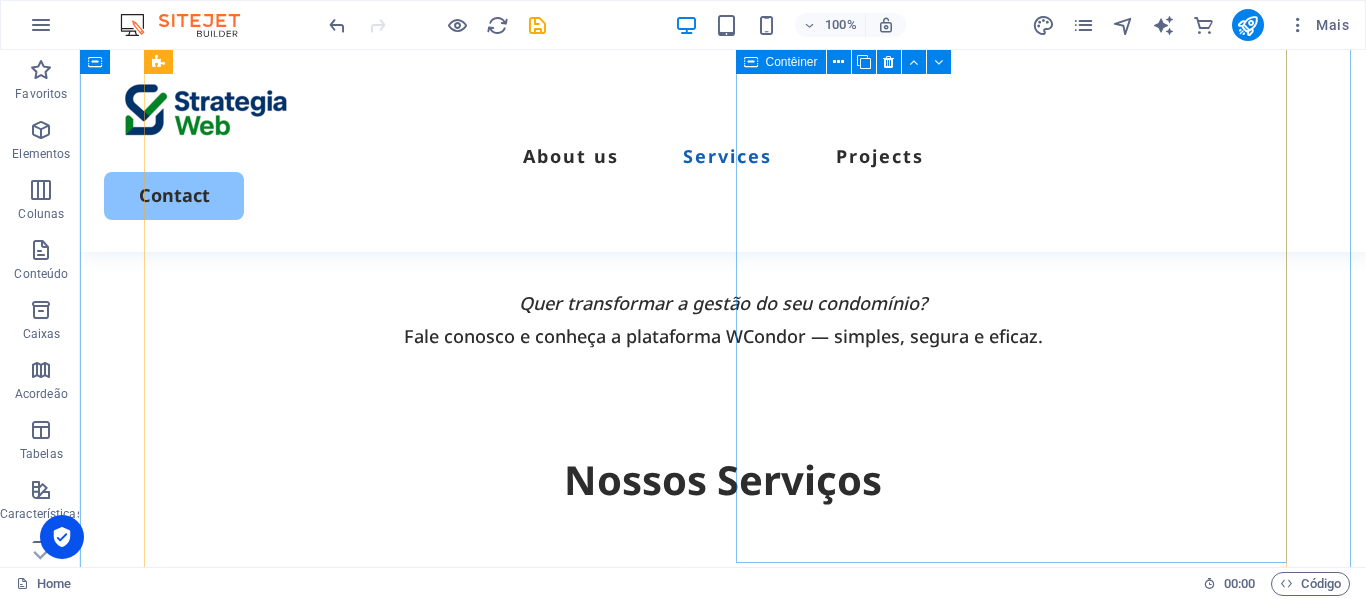 scroll, scrollTop: 2115, scrollLeft: 0, axis: vertical 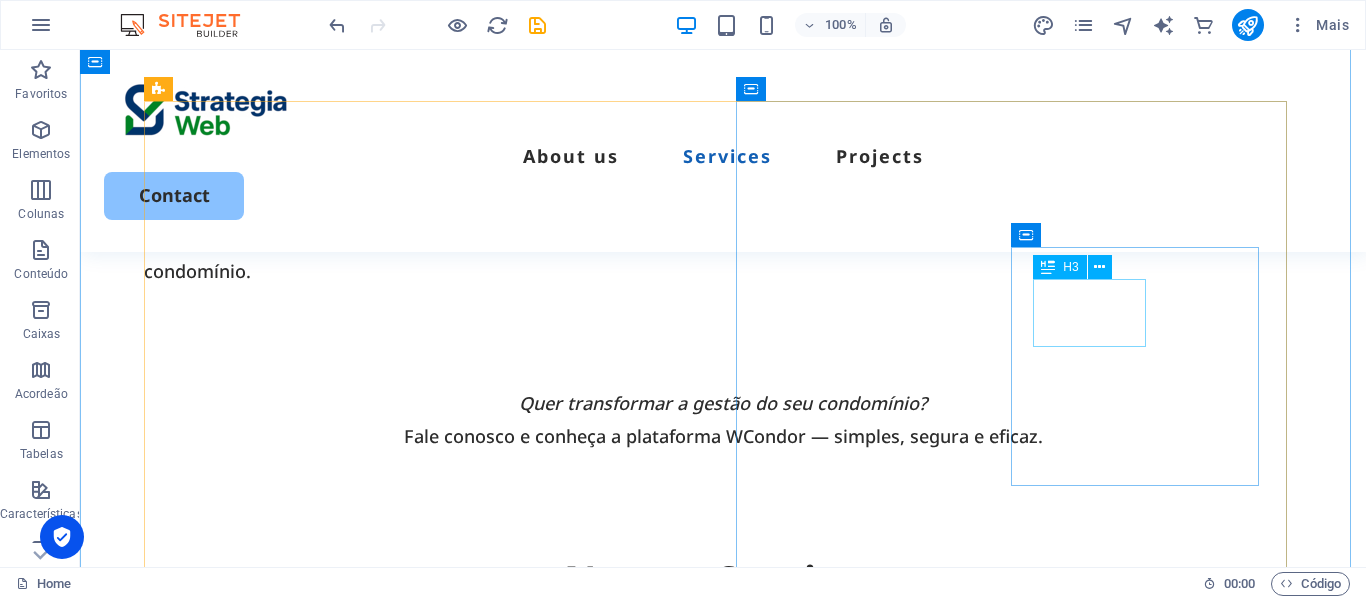 click on "Exterior painting" at bounding box center (434, 1591) 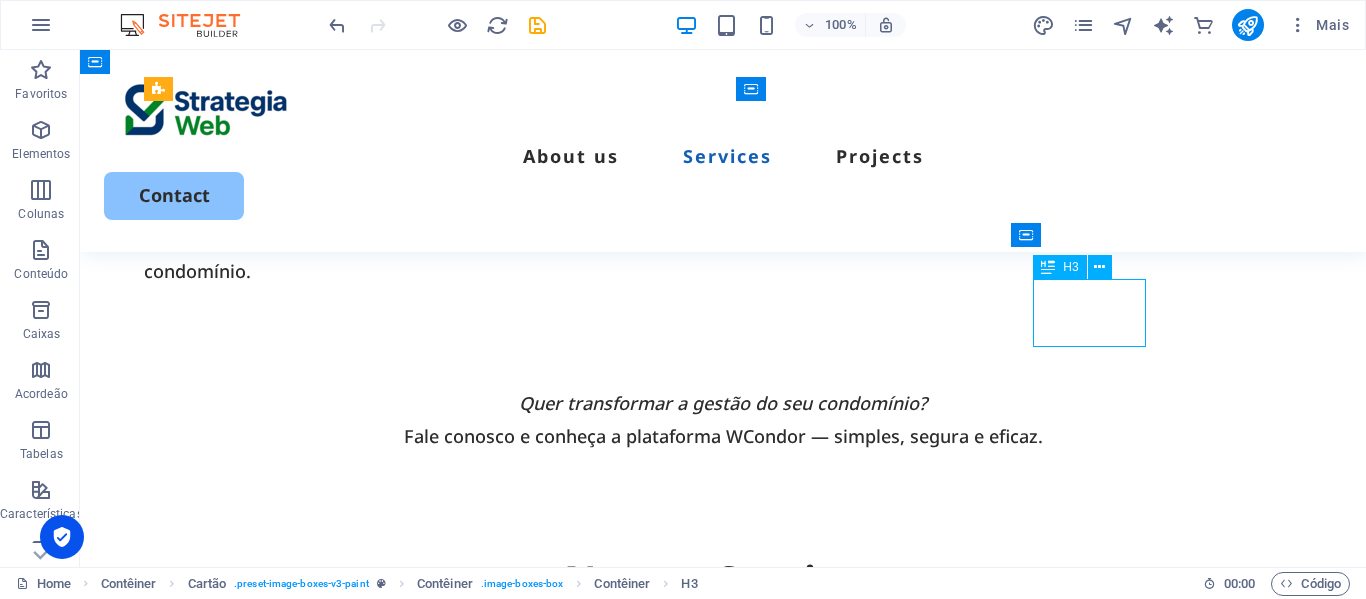 click on "Exterior painting" at bounding box center (434, 1591) 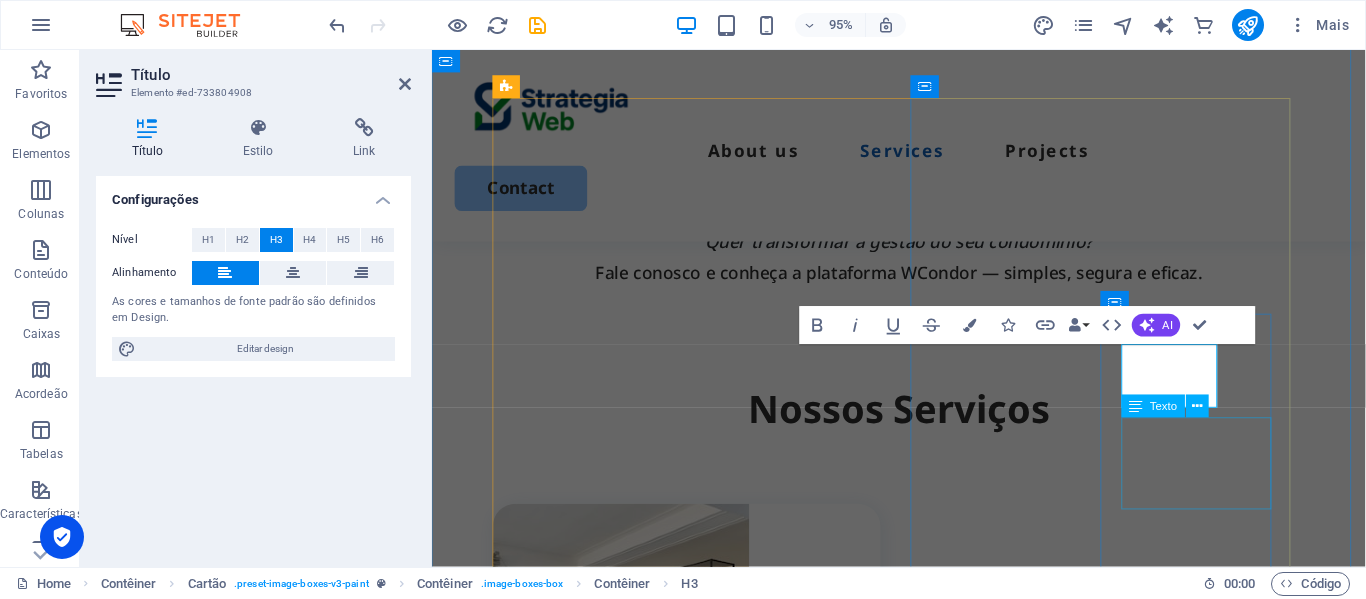 type 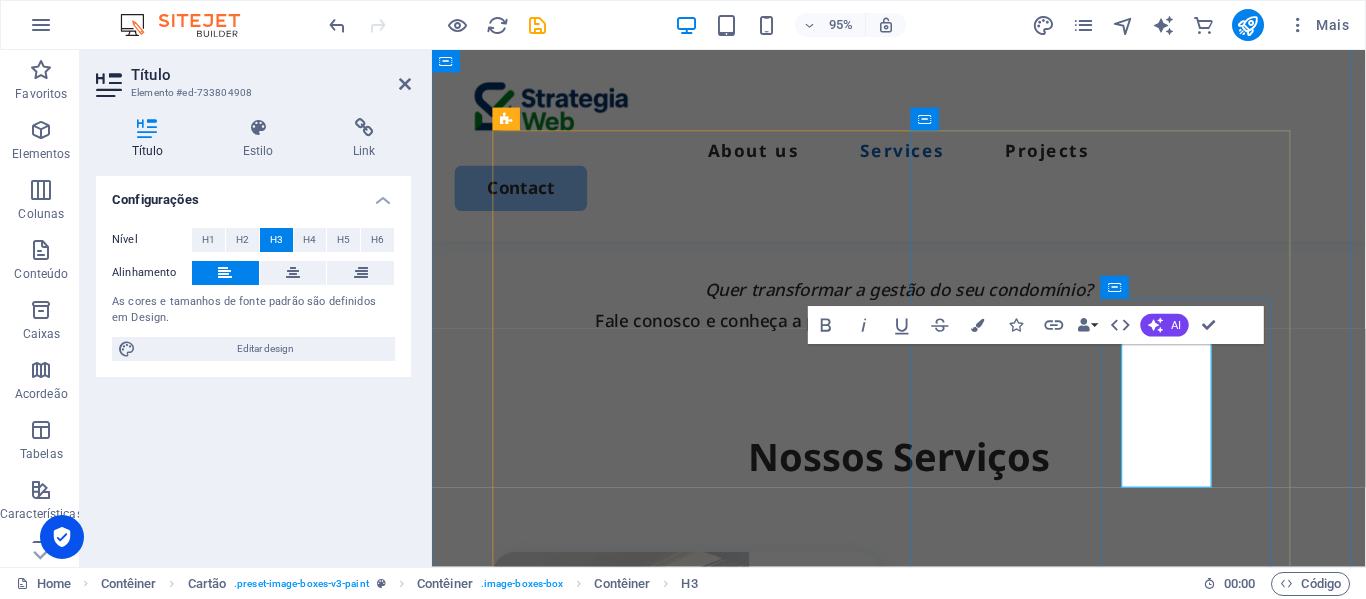 scroll, scrollTop: 2355, scrollLeft: 0, axis: vertical 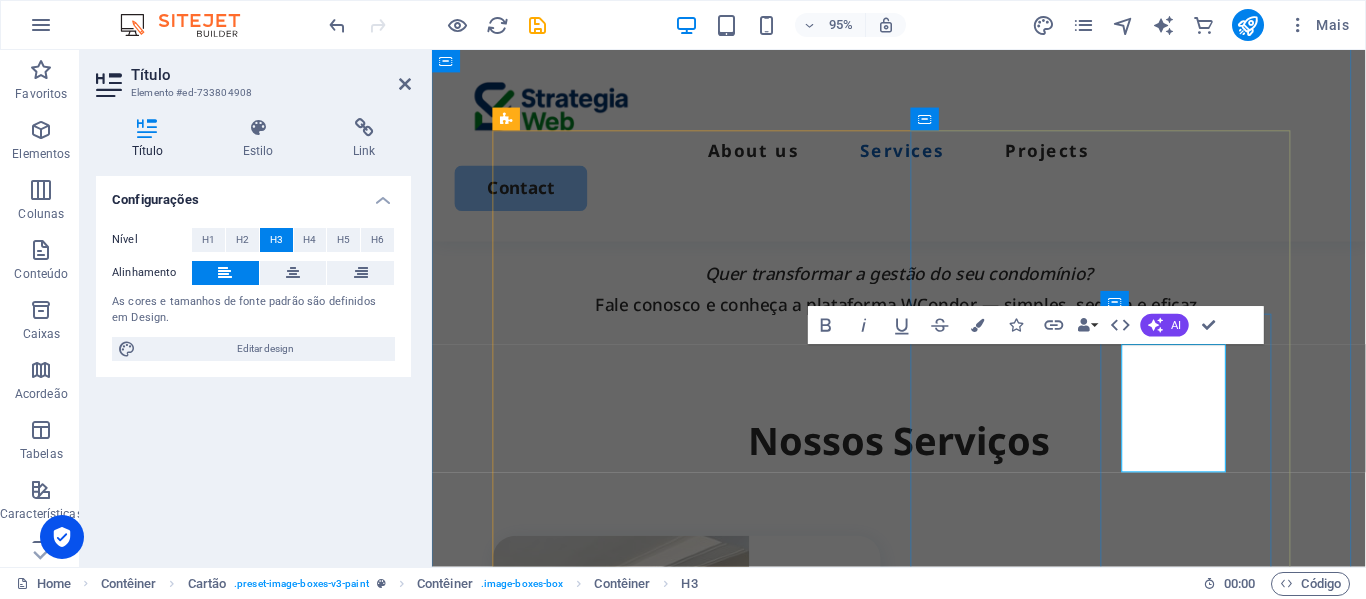 click on "Suporte ao sindico e Conselho" at bounding box center (711, 1603) 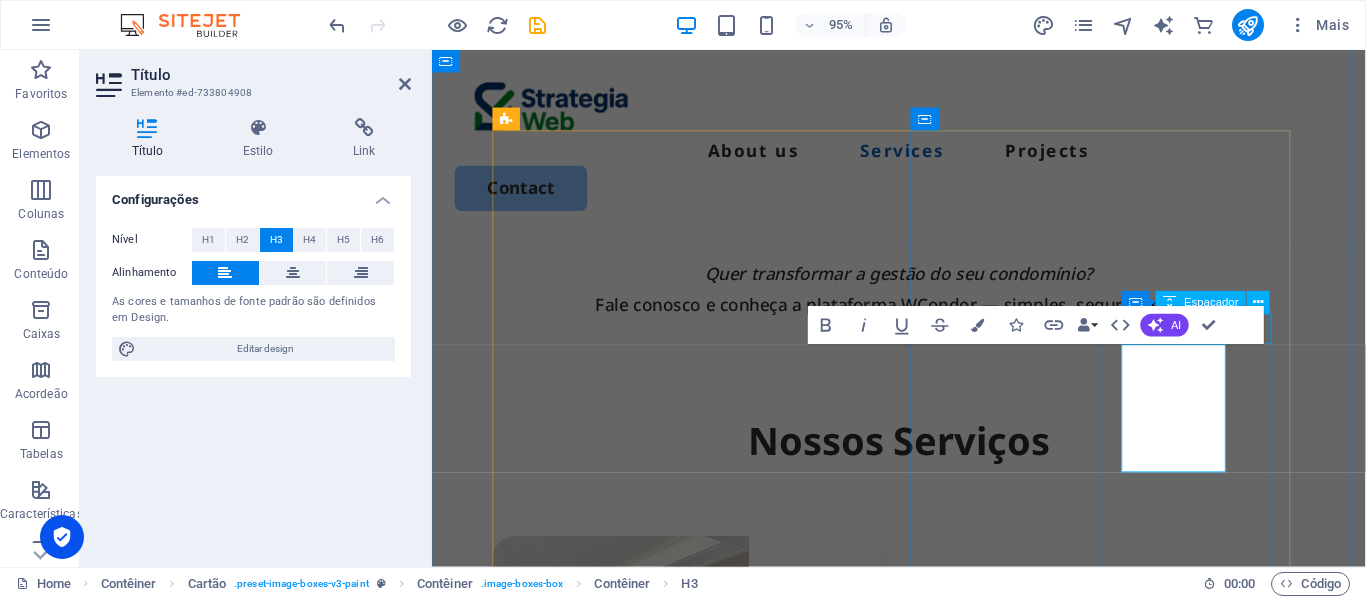 drag, startPoint x: 1262, startPoint y: 477, endPoint x: 1159, endPoint y: 346, distance: 166.64333 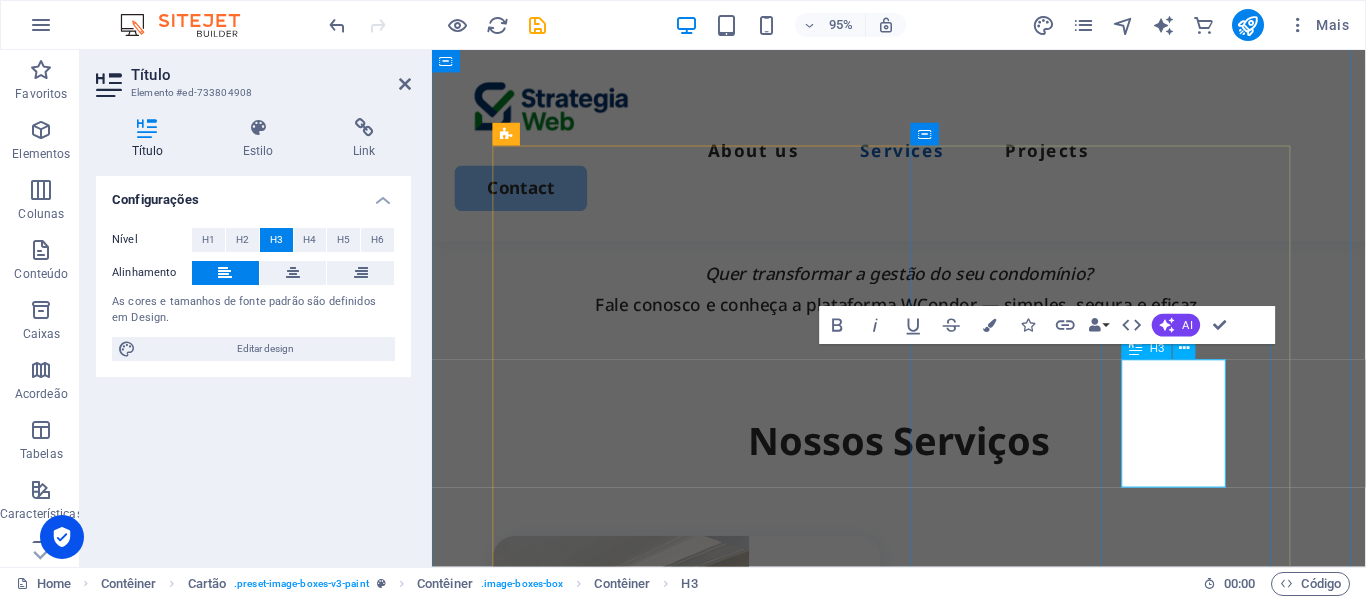scroll, scrollTop: 2339, scrollLeft: 0, axis: vertical 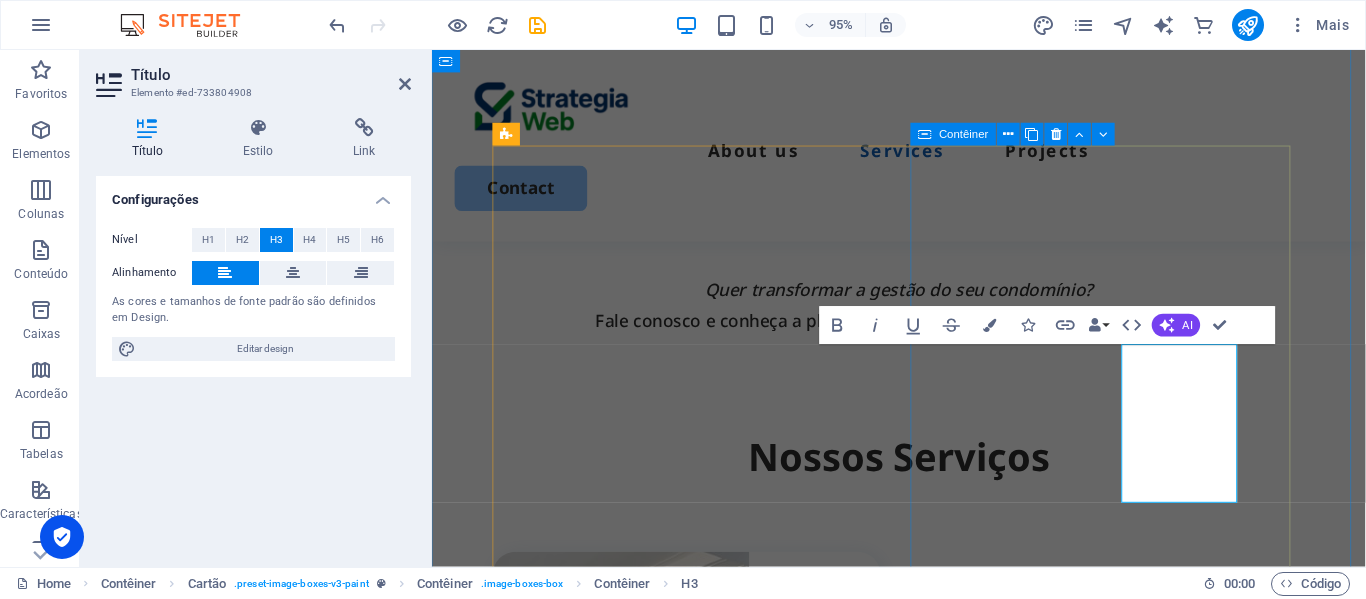 click on "Suporte Completo para Síndicos e Conselhos Lorem ipsum dolor sit amet, consectetur elit. Book Now" at bounding box center [700, 1554] 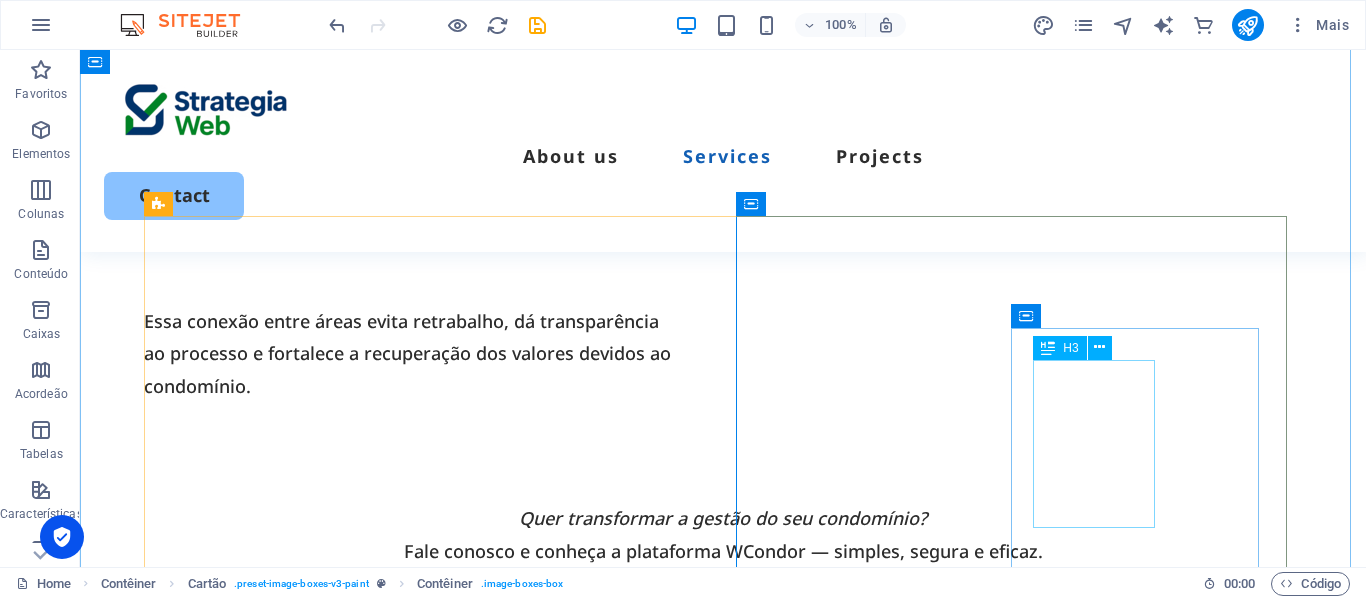 scroll, scrollTop: 2200, scrollLeft: 0, axis: vertical 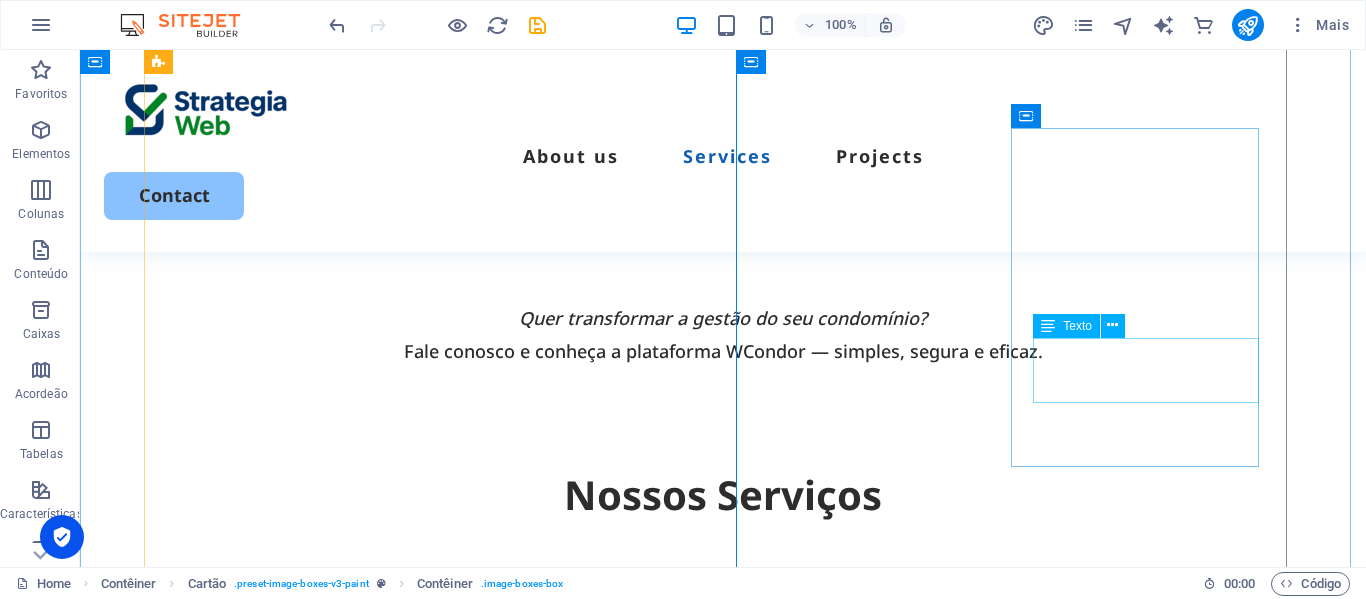 click on "Lorem ipsum dolor sit amet, consectetur elit." at bounding box center (434, 1548) 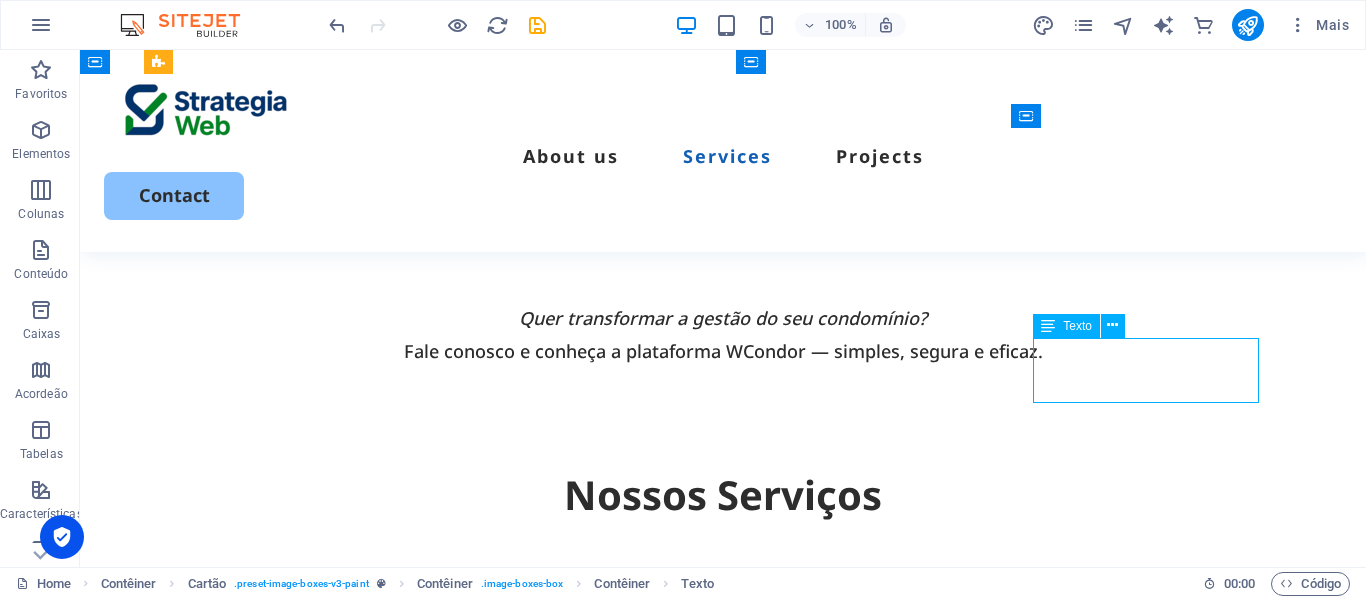 click on "Lorem ipsum dolor sit amet, consectetur elit." at bounding box center (434, 1548) 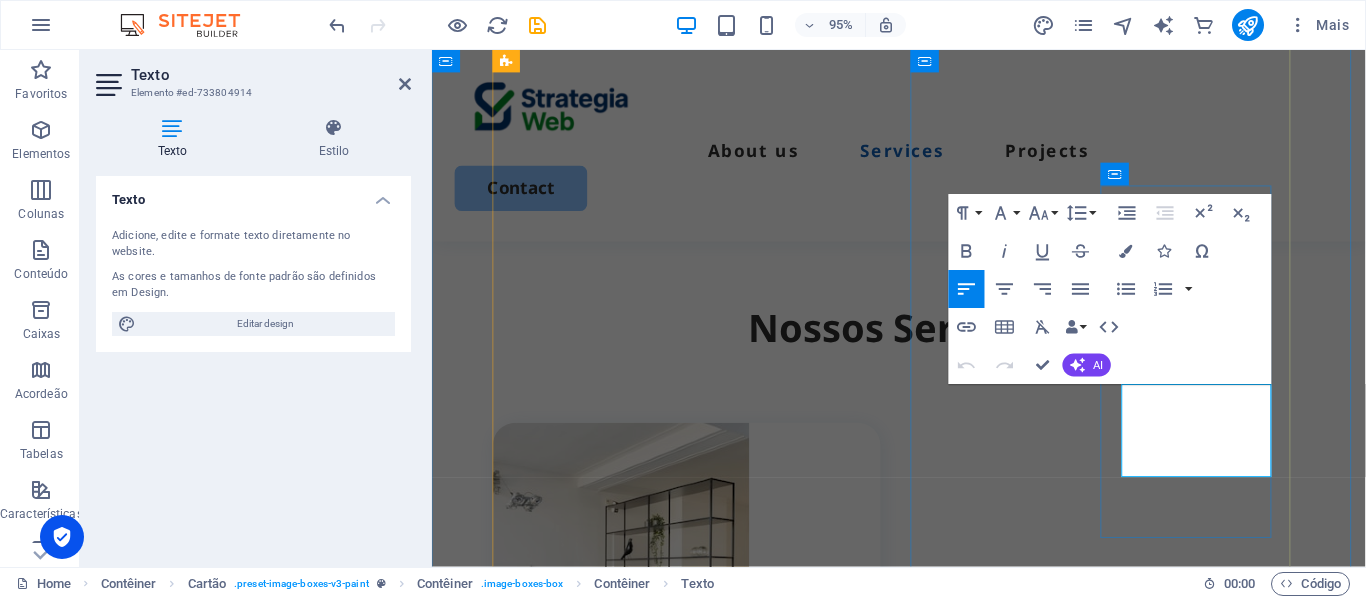 drag, startPoint x: 1161, startPoint y: 415, endPoint x: 1296, endPoint y: 491, distance: 154.92256 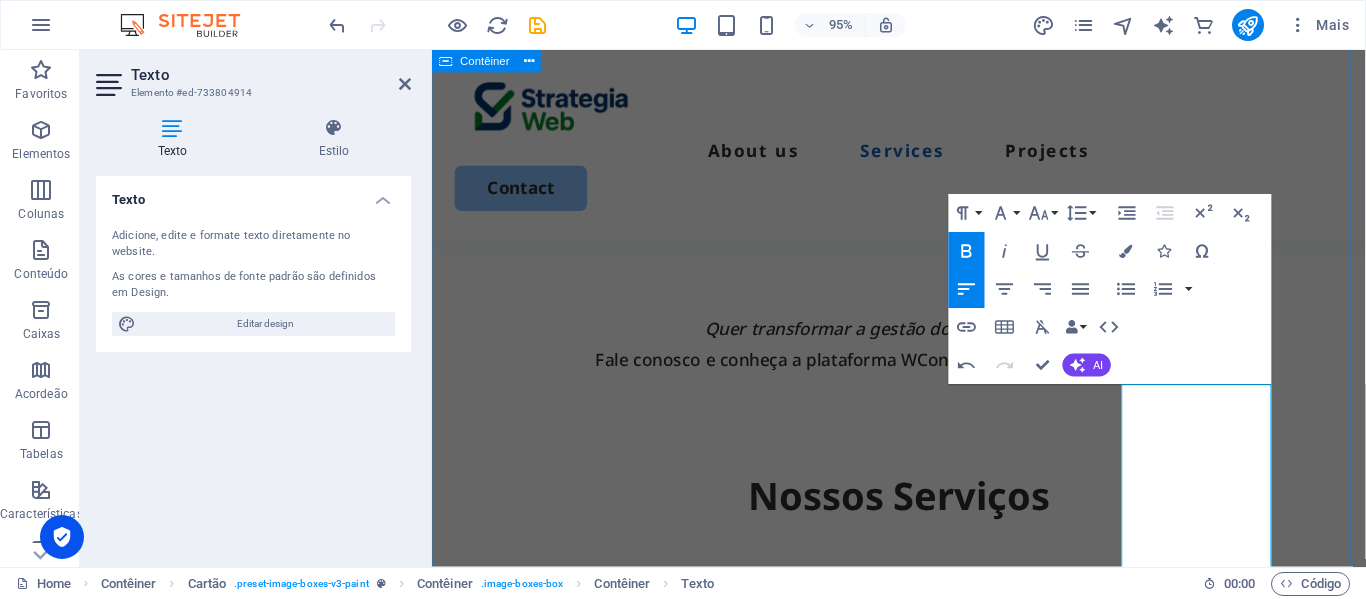 click on "Nossos Serviços Interior painting ✅ Emissão de boletos com plataforma online ✅ Gestão financeira com relatórios e gráficos ✅ Prestação de contas transparente e organizada ✅ Atendimento personalizado aos condôminos ✅ Suporte completo ao síndico Book Now Suporte Completo para Síndicos e Conselhos 🔎  Interprete com segurança a legislação 📑  Conte com pareceres técnicos e jurídicos claros 🗓️  Prepare reuniões com materiais prontos e estratégicos 📂  Organize documentos, contratos e decisões com facilidade 🧠  Resolva dúvidas e conflitos com apoio profissional ✅  Agilidade, orientação especializada e tranquilidade na sua gestão condominial. Book Now Cabinet painting Lorem ipsum dolor sit amet, consectetur elit. Book Now Commercial painting Lorem ipsum dolor sit amet, consectetur elit. Book Now" at bounding box center (923, 1822) 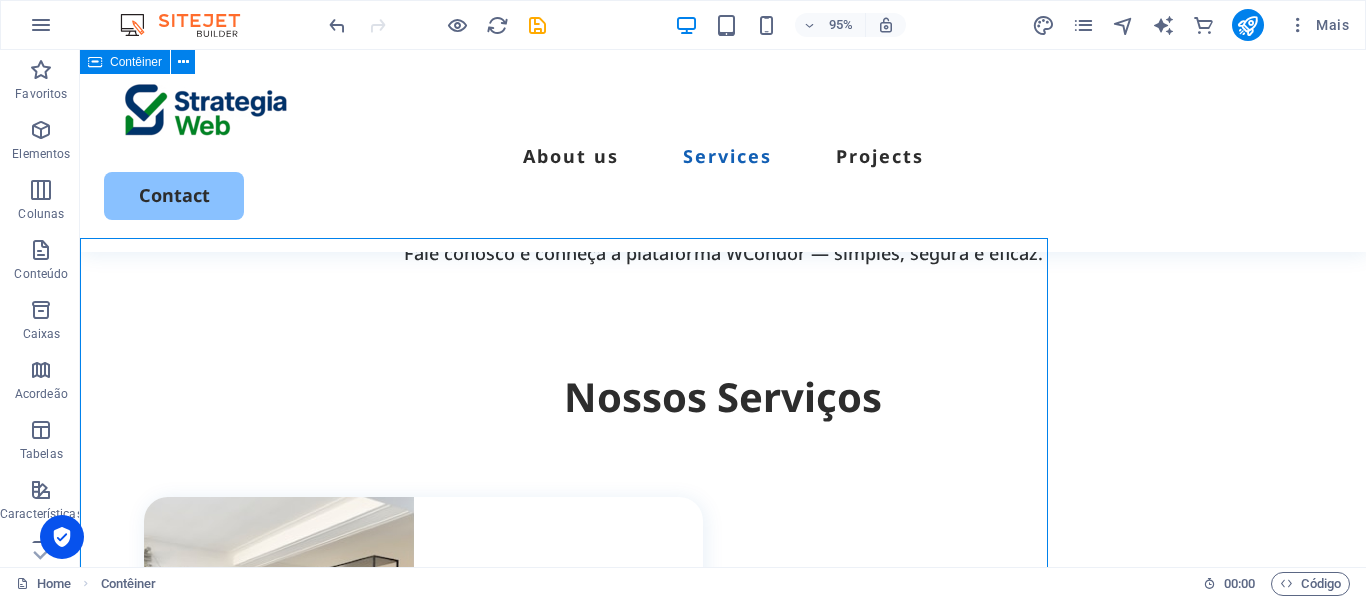 scroll, scrollTop: 2024, scrollLeft: 0, axis: vertical 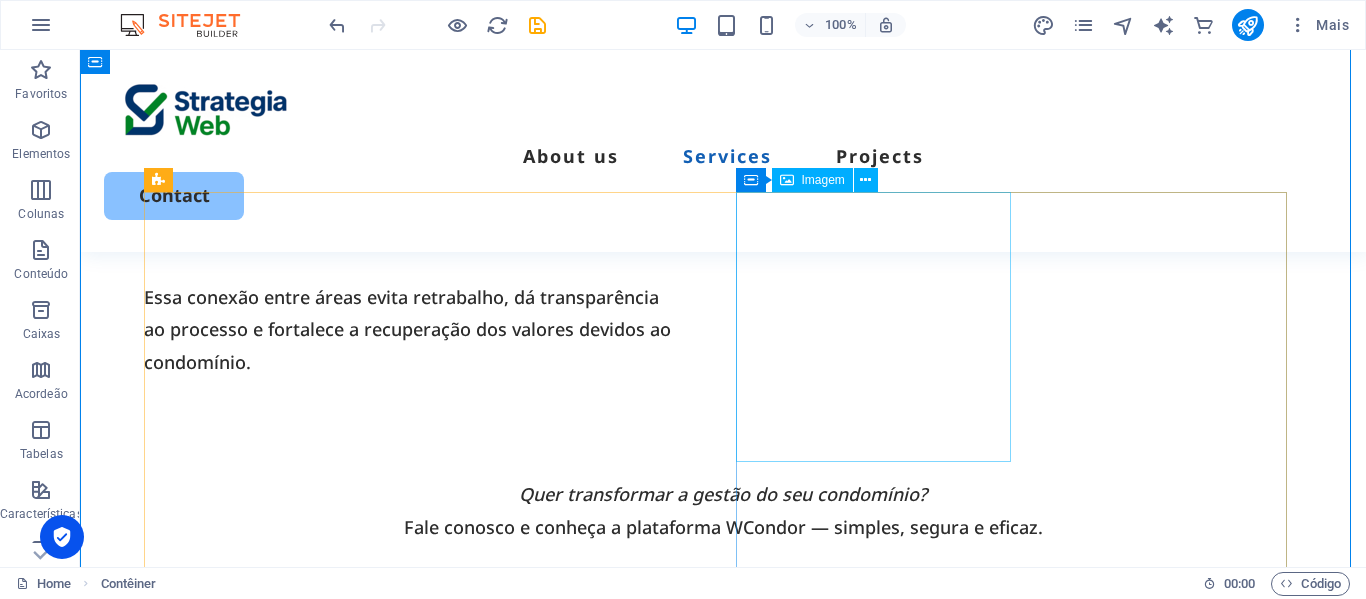 click at bounding box center [423, 1498] 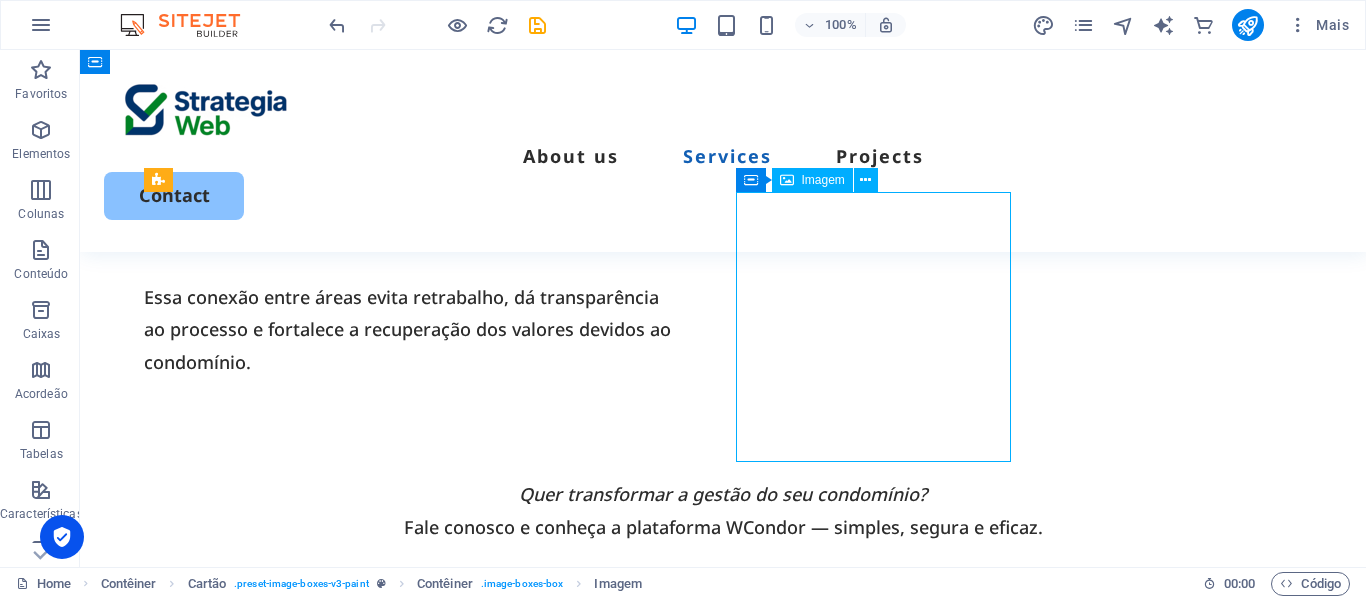 click at bounding box center (423, 1498) 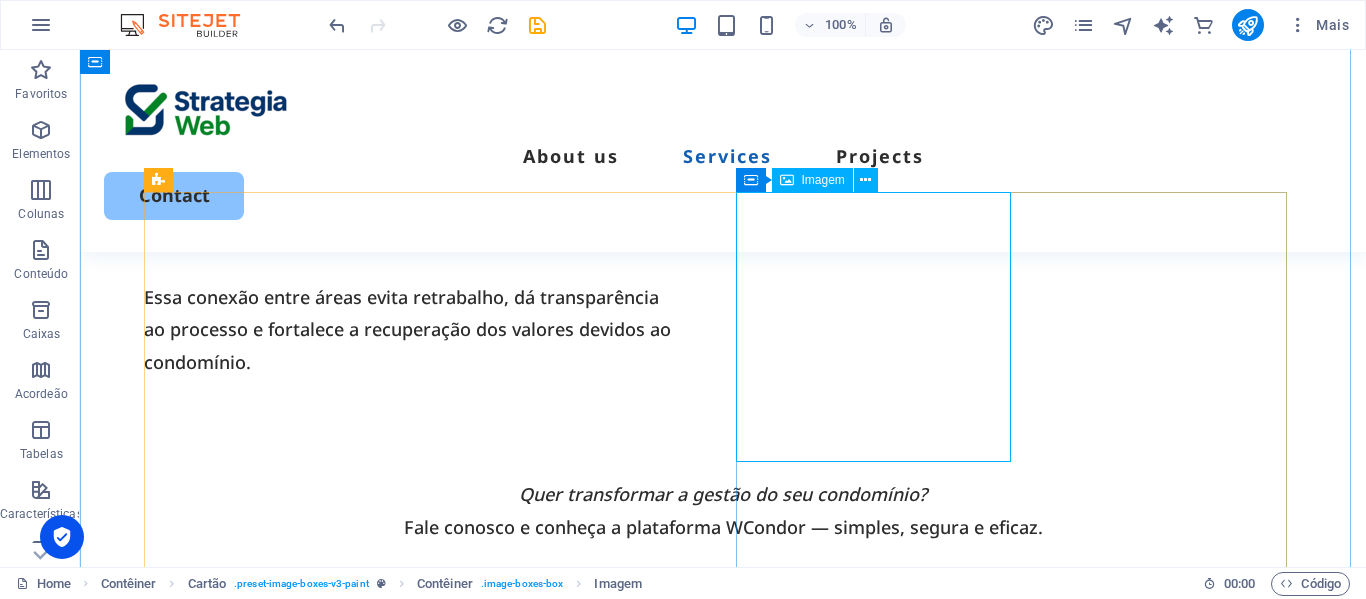 click on "Imagem" at bounding box center [823, 180] 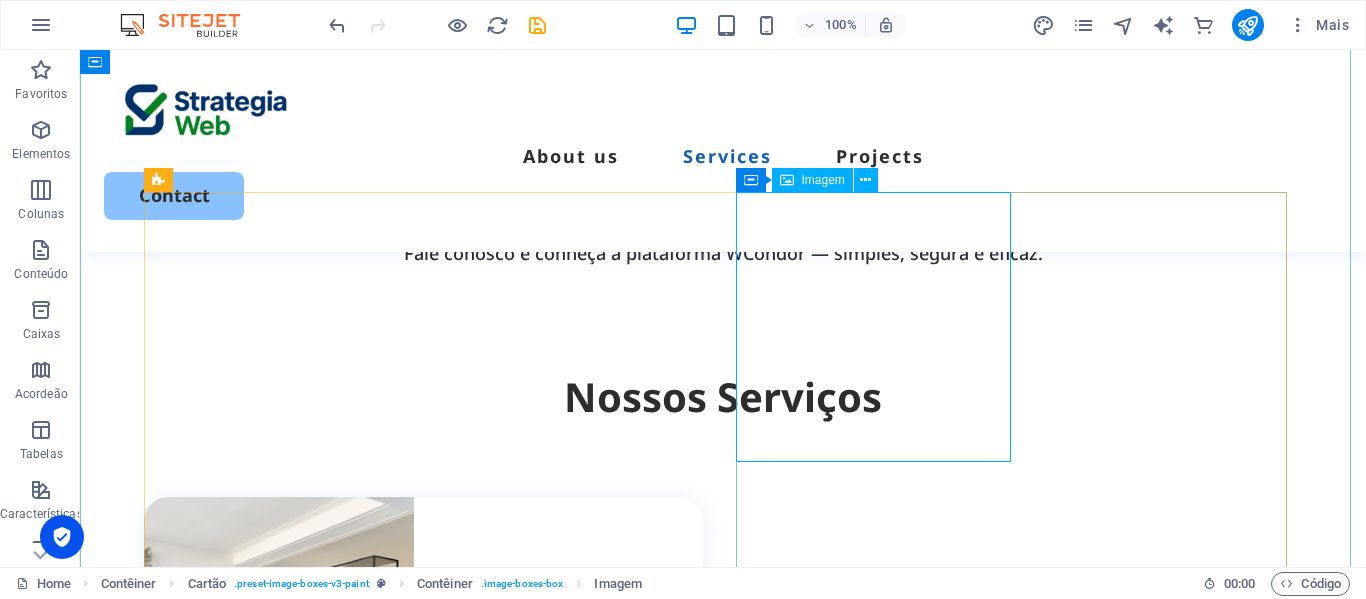 select on "px" 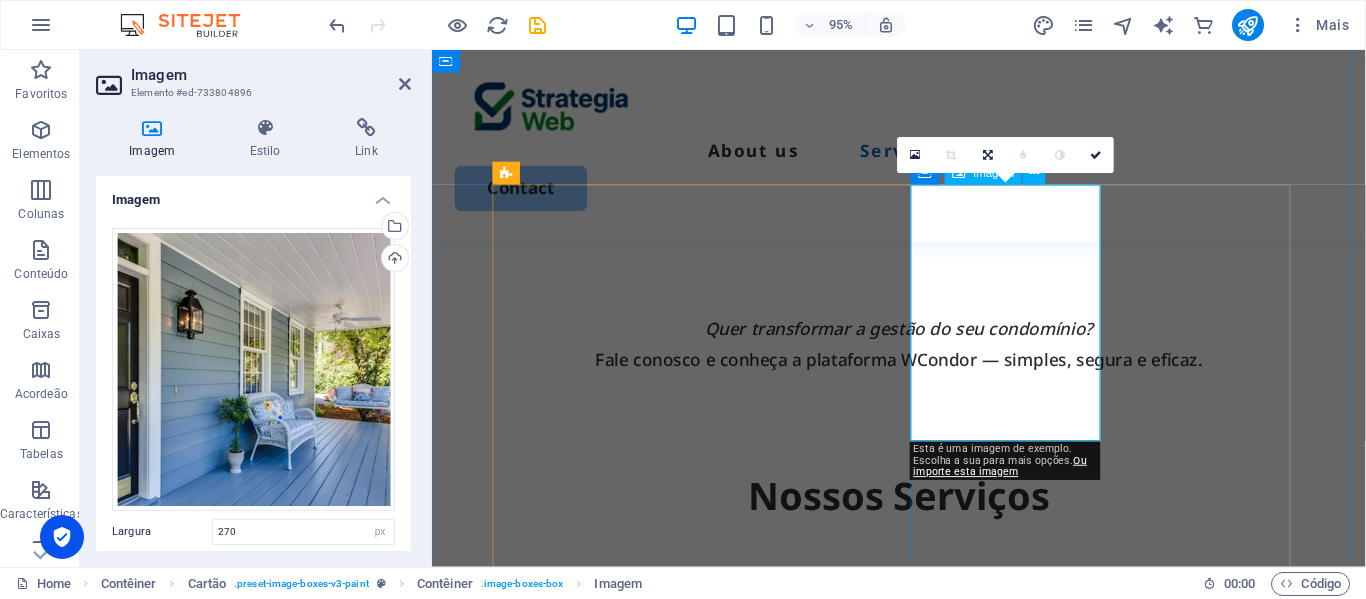 click at bounding box center (700, 1476) 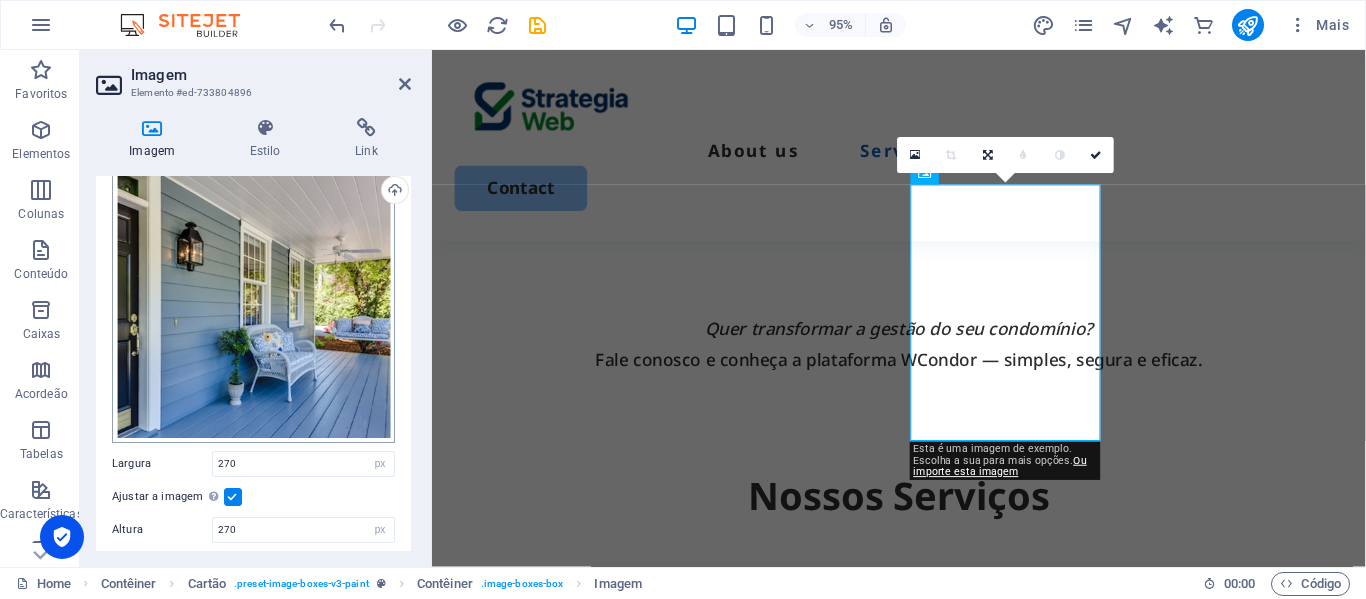 scroll, scrollTop: 100, scrollLeft: 0, axis: vertical 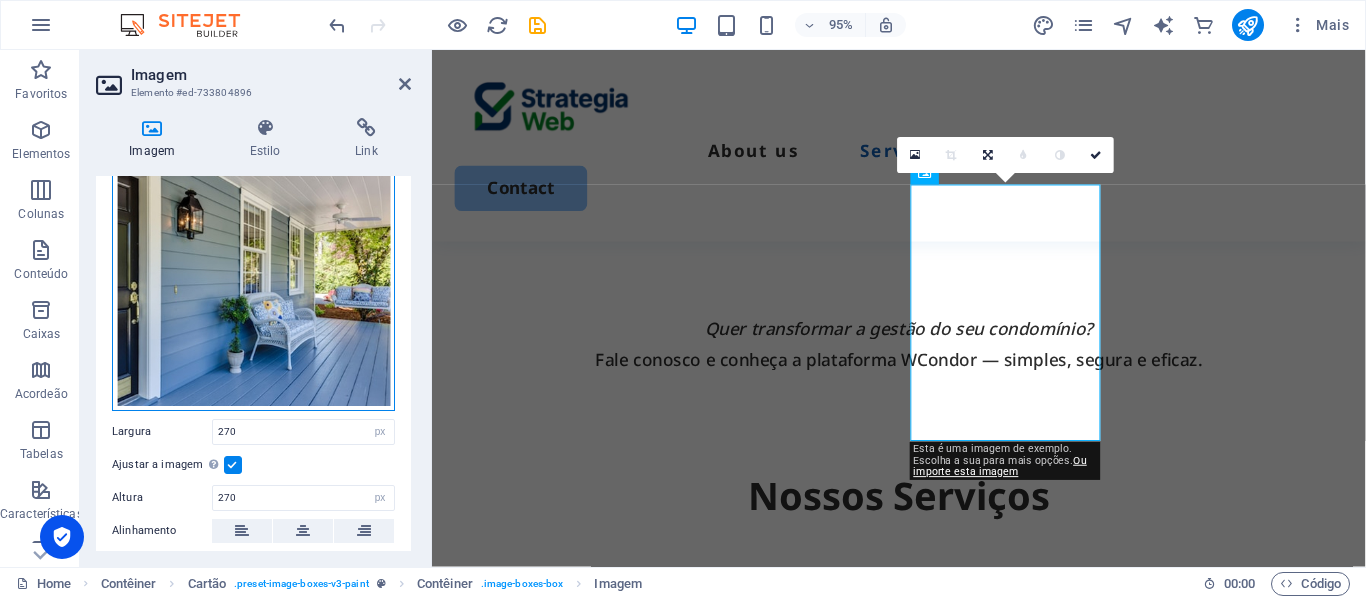 click on "Arraste os arquivos aqui, clique para escolher os arquivos ou selecione os arquivos em Arquivos ou em nossa galeria de fotos e vídeos gratuitos" at bounding box center (253, 269) 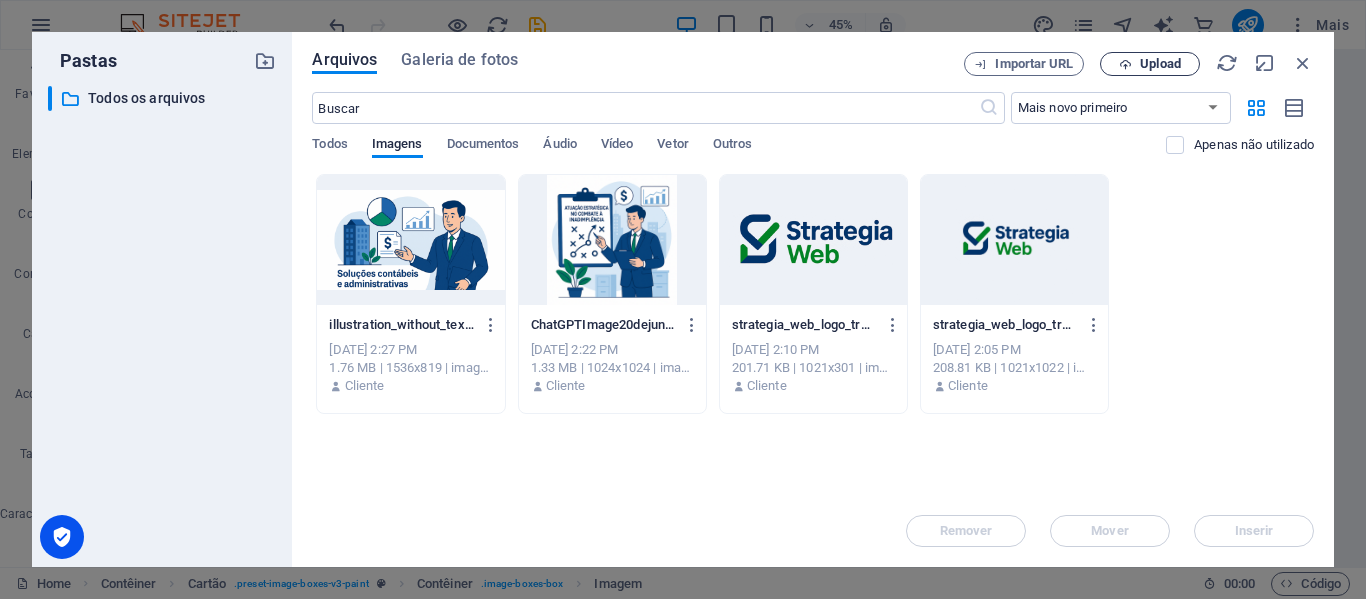 click on "Upload" at bounding box center [1150, 64] 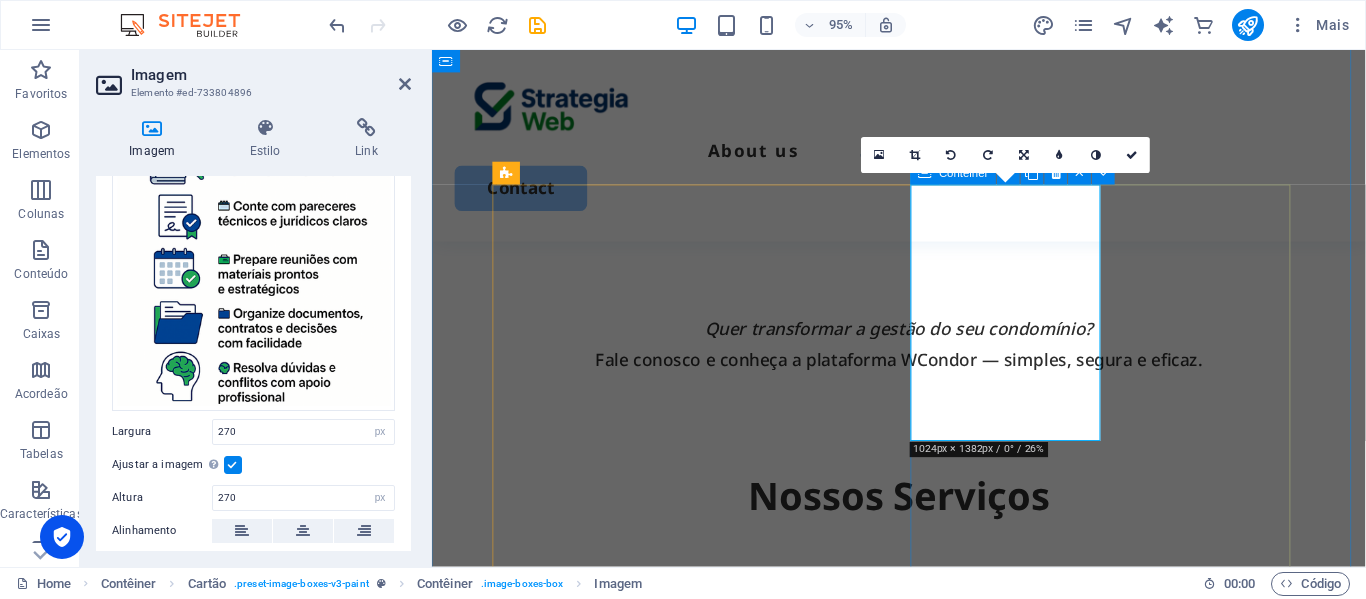 click on "Suporte Completo para Síndicos e Conselhos 🔎  Interprete com segurança a legislação 📑  Conte com pareceres técnicos e jurídicos claros 🗓️  Prepare reuniões com materiais prontos e estratégicos 📂  Organize documentos, contratos e decisões com facilidade 🧠  Resolva dúvidas e conflitos com apoio profissional ✅  Agilidade, orientação especializada e tranquilidade na sua gestão condominial. Book Now" at bounding box center [700, 1817] 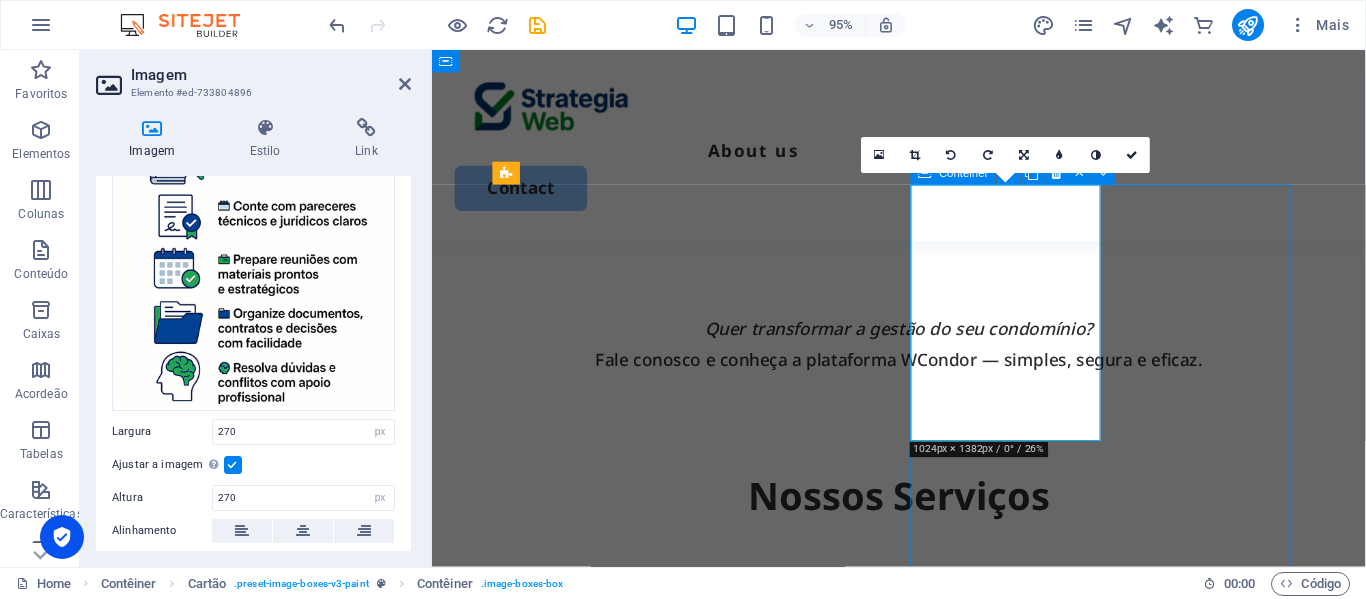 scroll, scrollTop: 2024, scrollLeft: 0, axis: vertical 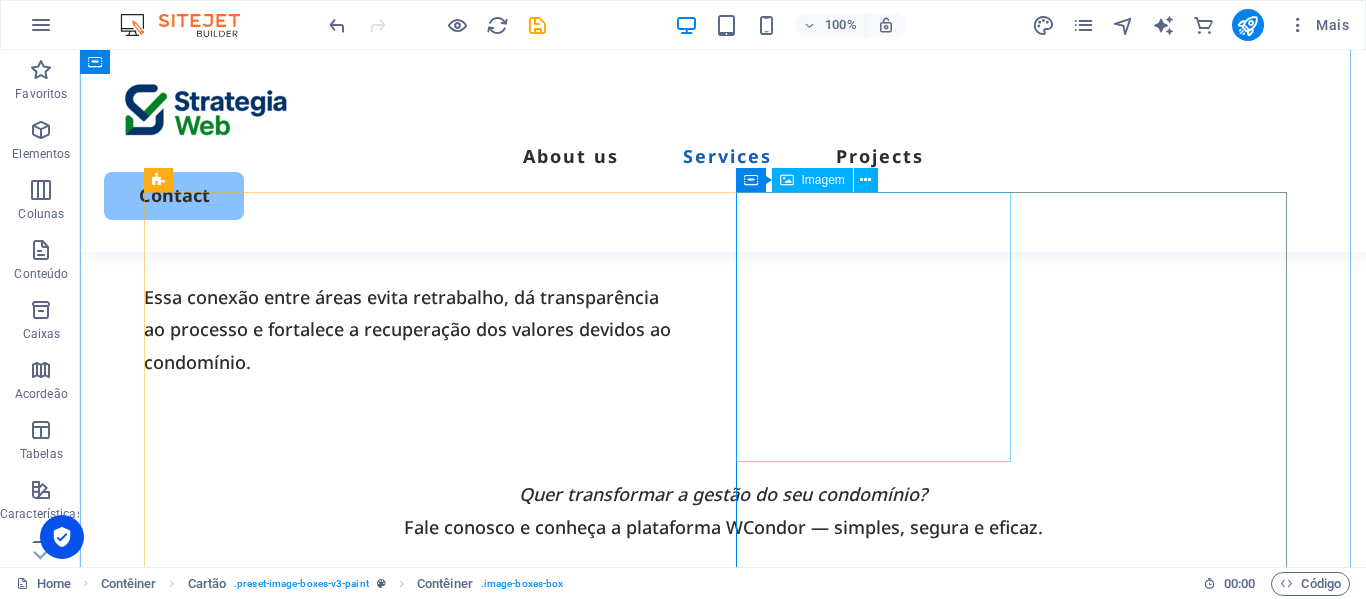 click at bounding box center [423, 1498] 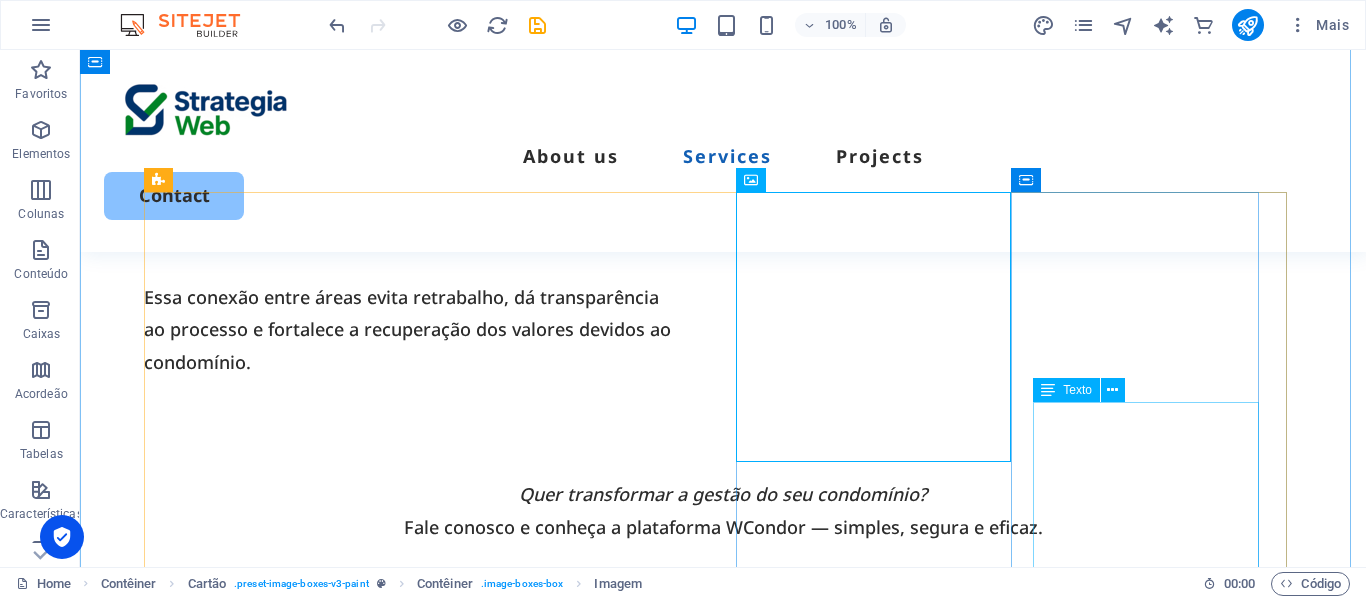 click on "🔎  Interprete com segurança a legislação 📑  Conte com pareceres técnicos e jurídicos claros 🗓️  Prepare reuniões com materiais prontos e estratégicos 📂  Organize documentos, contratos e decisões com facilidade 🧠  Resolva dúvidas e conflitos com apoio profissional ✅  Agilidade, orientação especializada e tranquilidade na sua gestão condominial." at bounding box center (434, 1885) 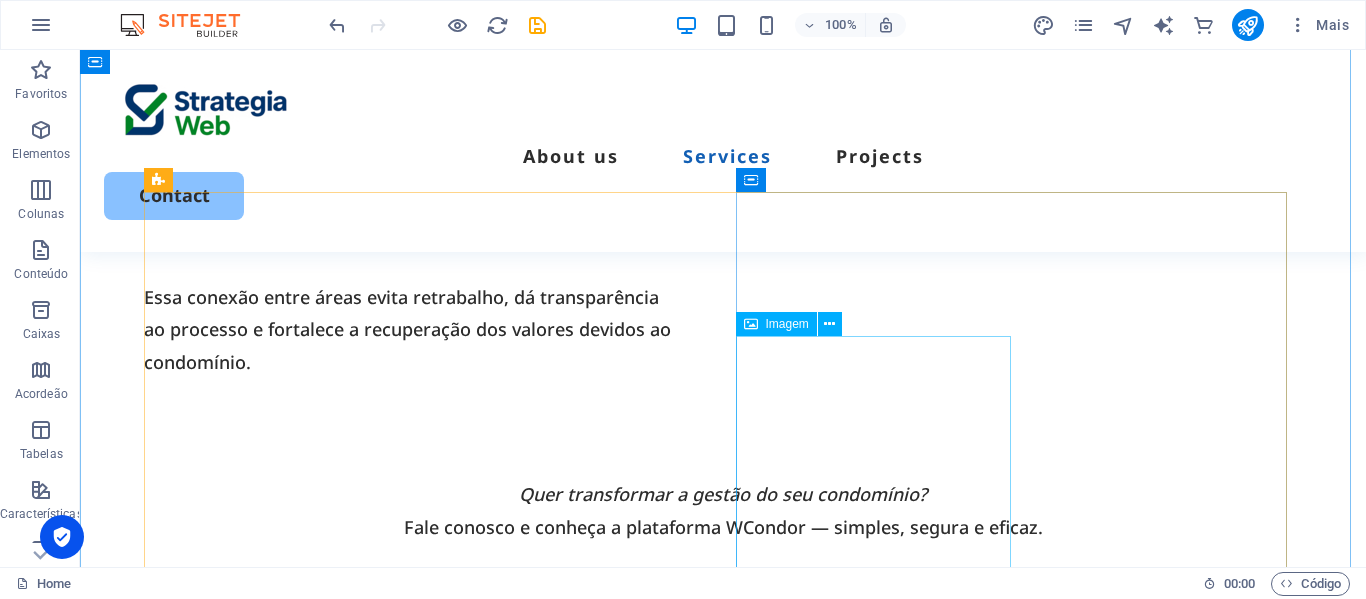 click at bounding box center [423, 1498] 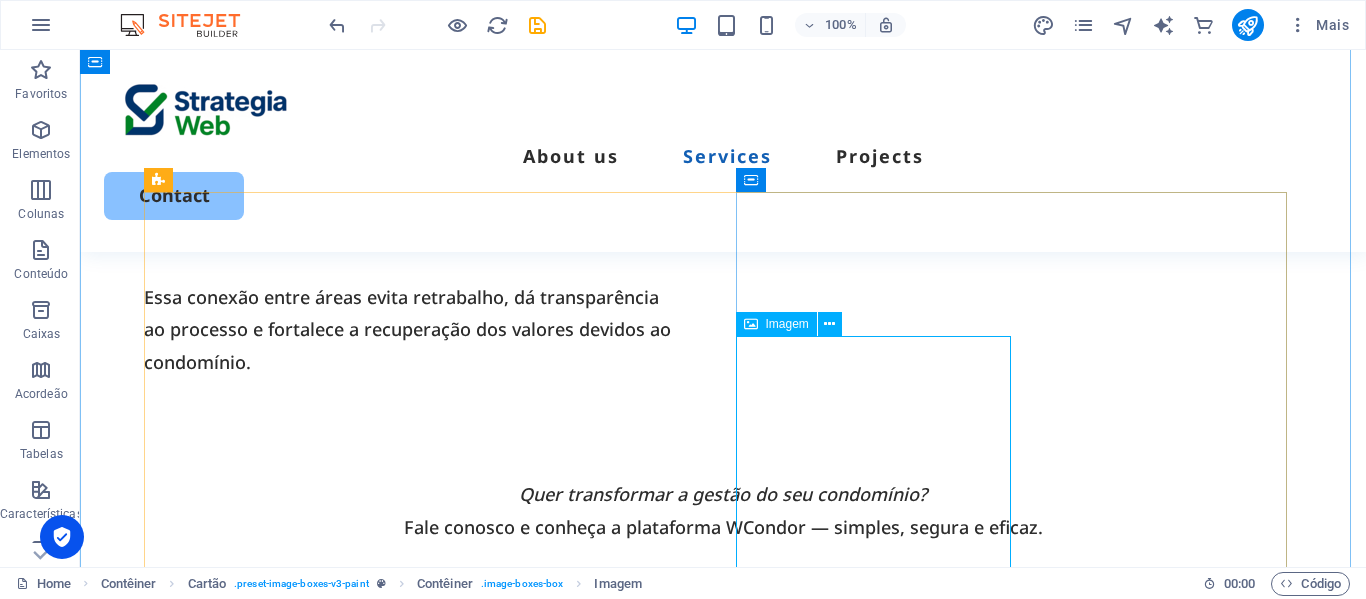 click at bounding box center (423, 1498) 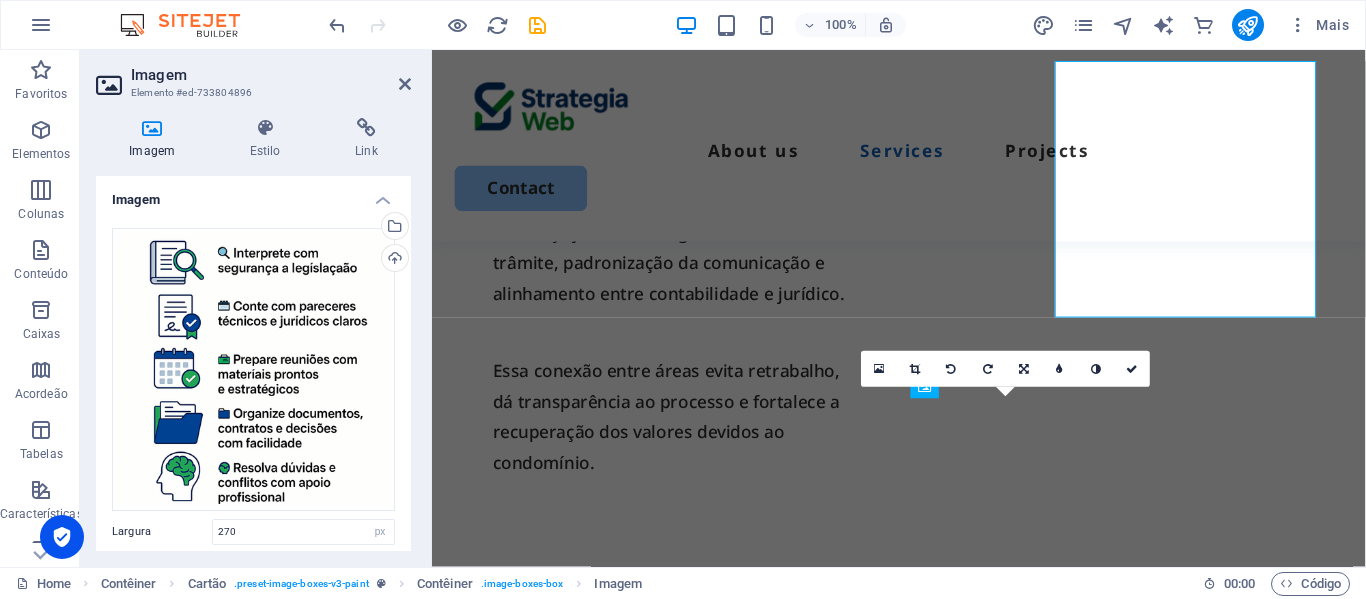 scroll, scrollTop: 2298, scrollLeft: 0, axis: vertical 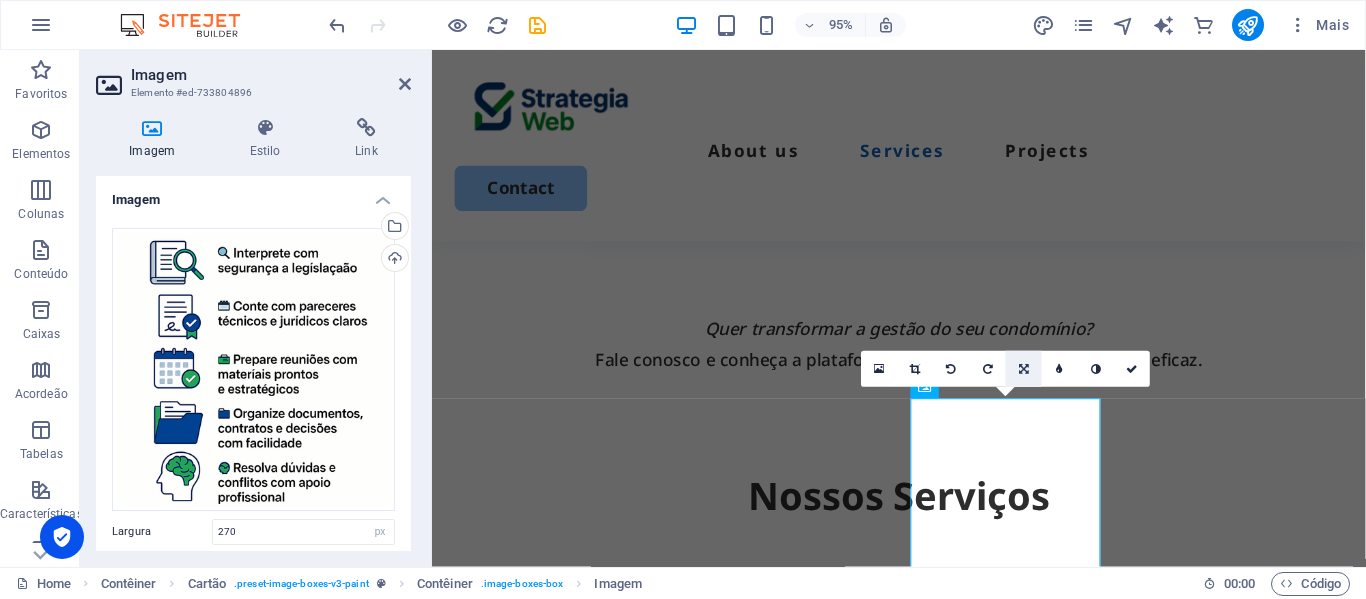 click at bounding box center (1024, 369) 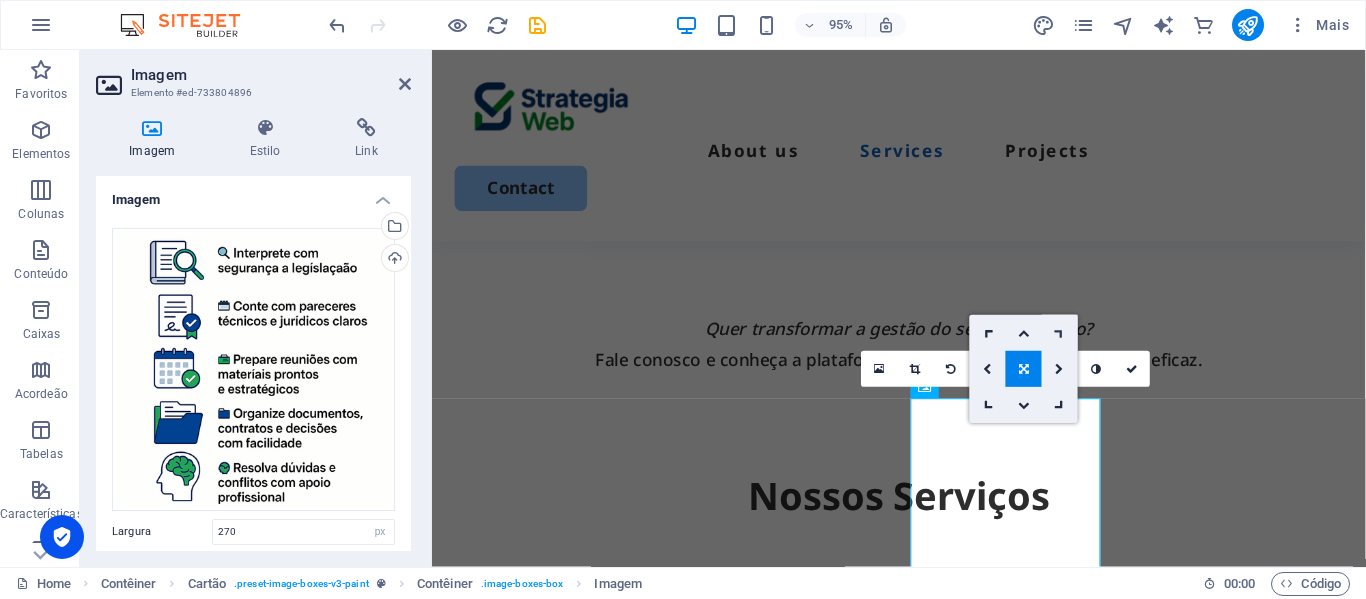 click at bounding box center (1060, 333) 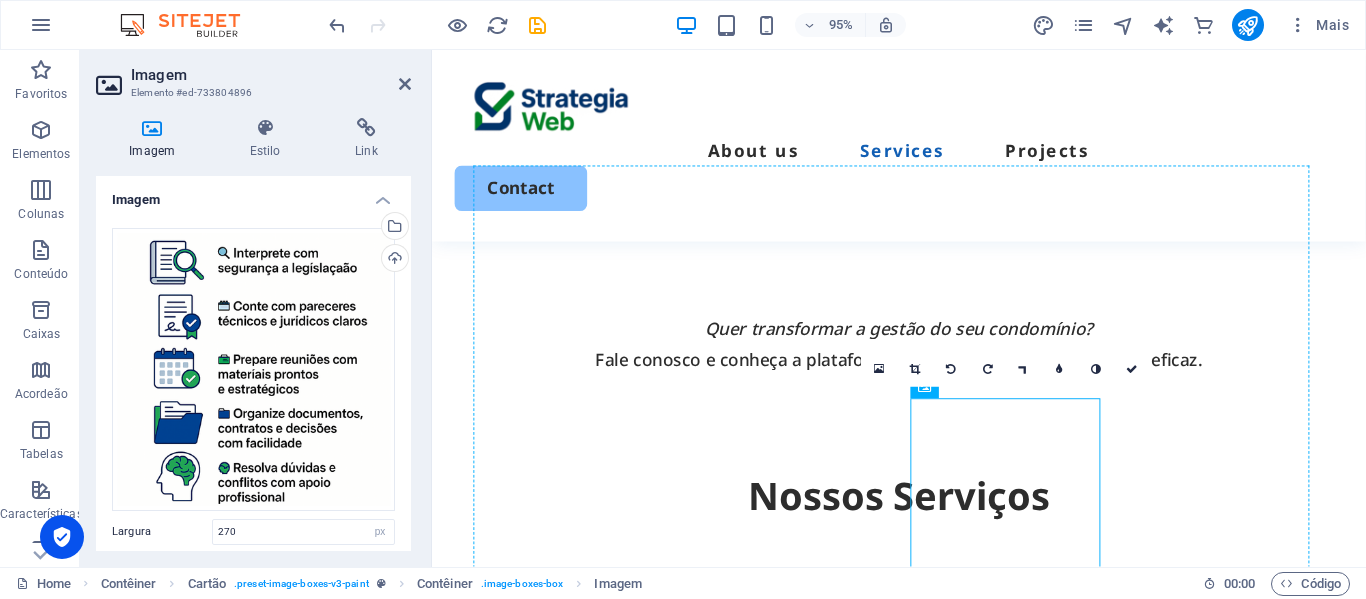 drag, startPoint x: 1068, startPoint y: 466, endPoint x: 1115, endPoint y: 391, distance: 88.50989 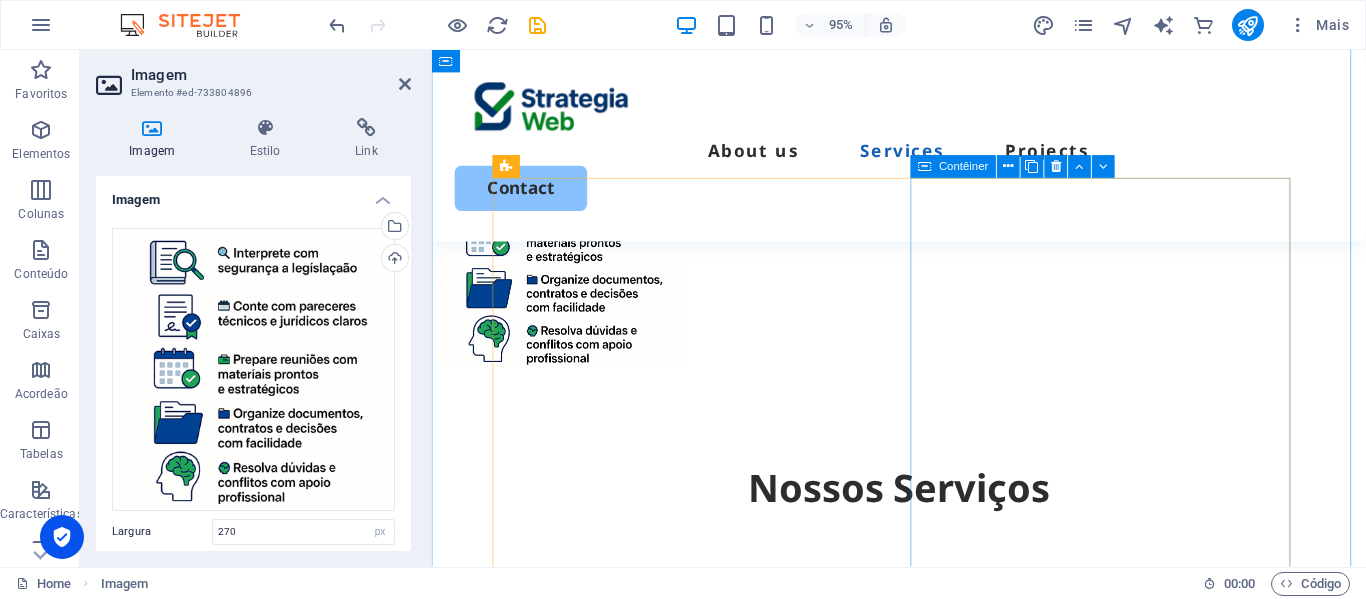 scroll, scrollTop: 2305, scrollLeft: 0, axis: vertical 